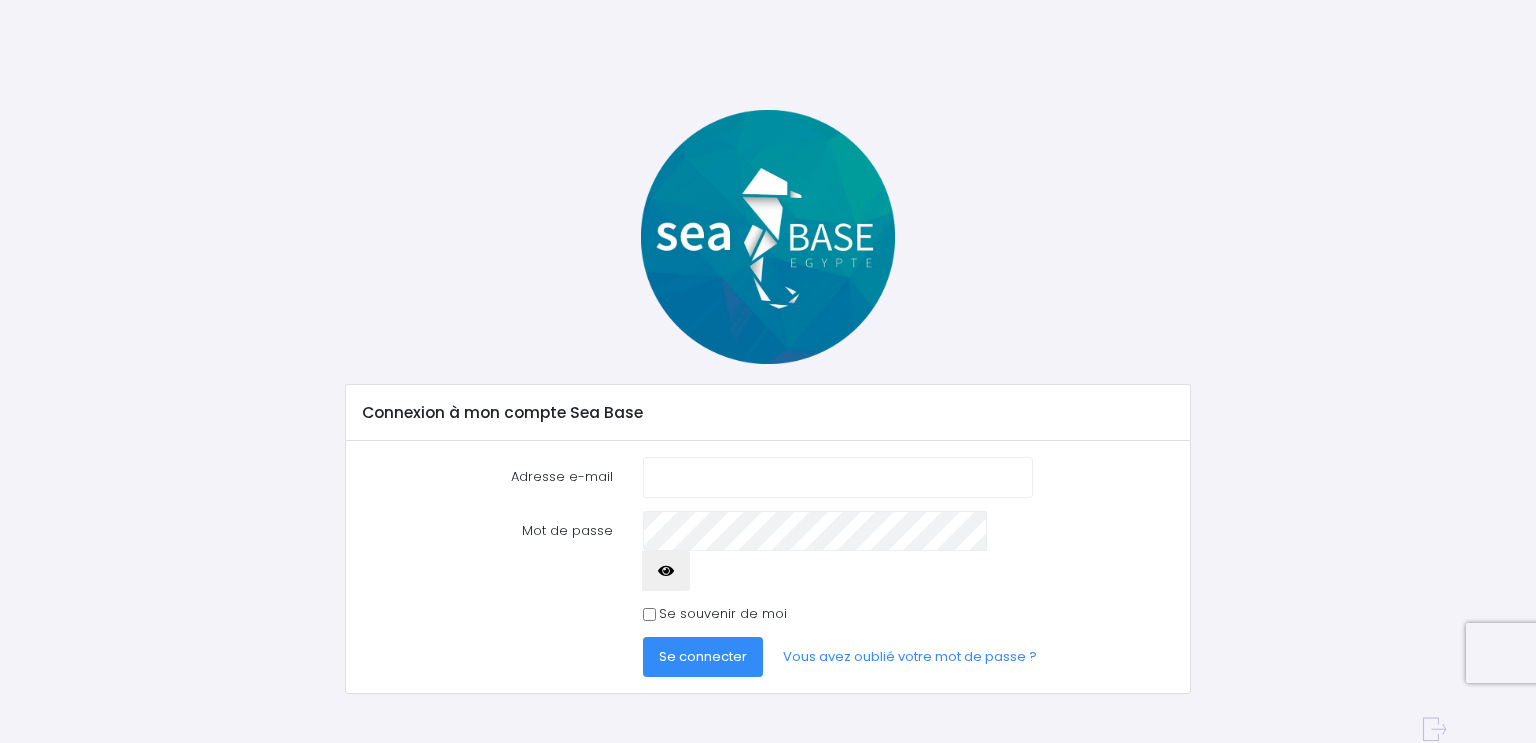 scroll, scrollTop: 0, scrollLeft: 0, axis: both 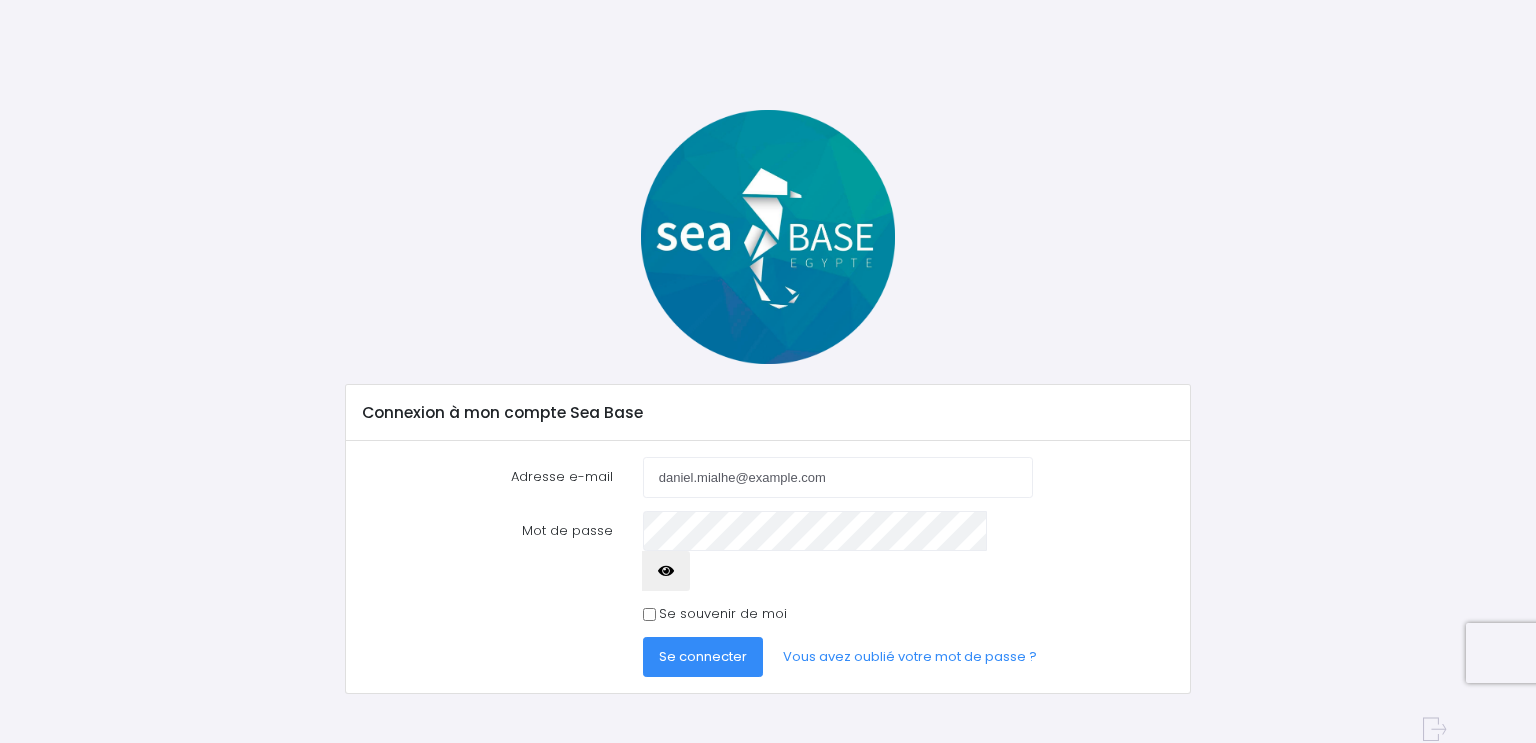 click on "Se souvenir de moi" at bounding box center (649, 614) 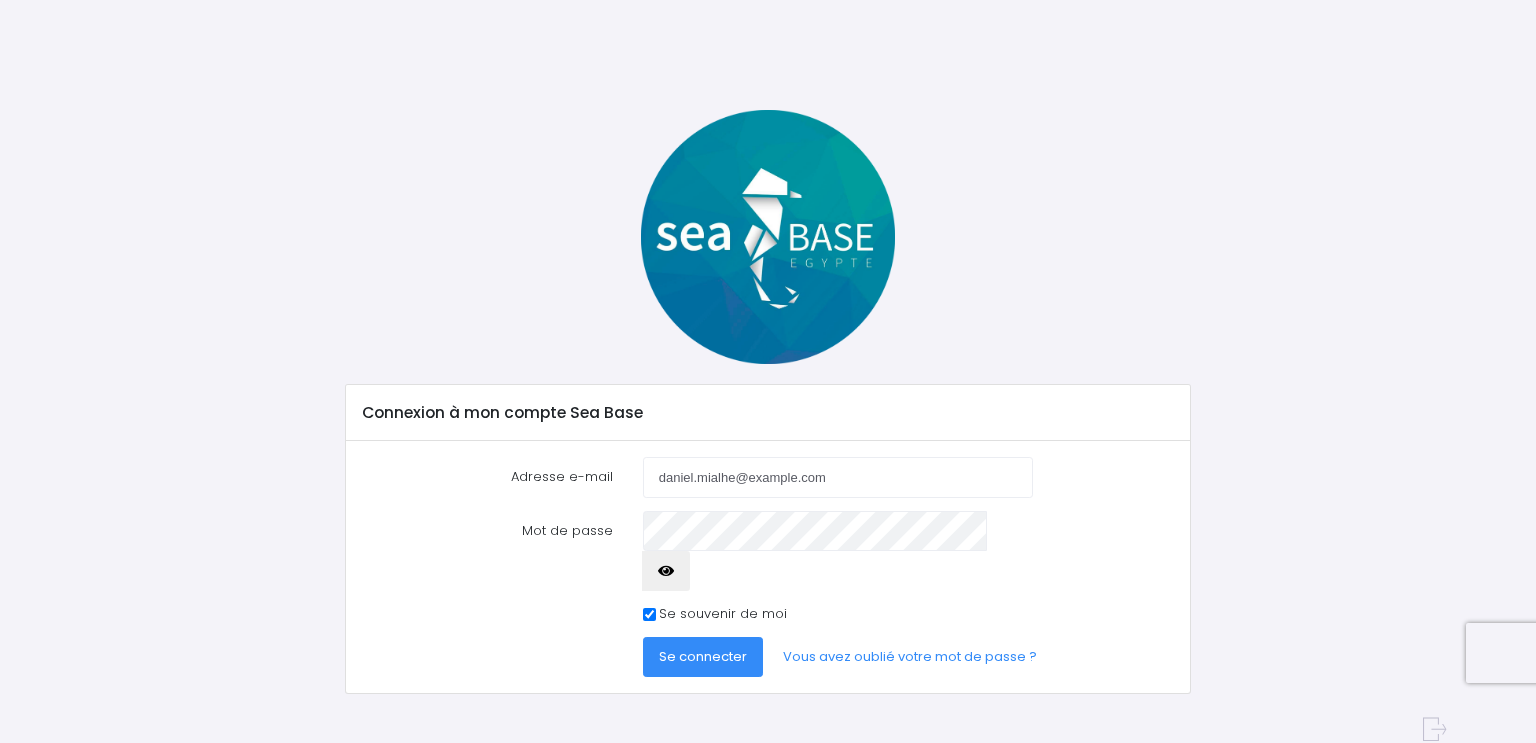 click on "Se connecter" at bounding box center [703, 656] 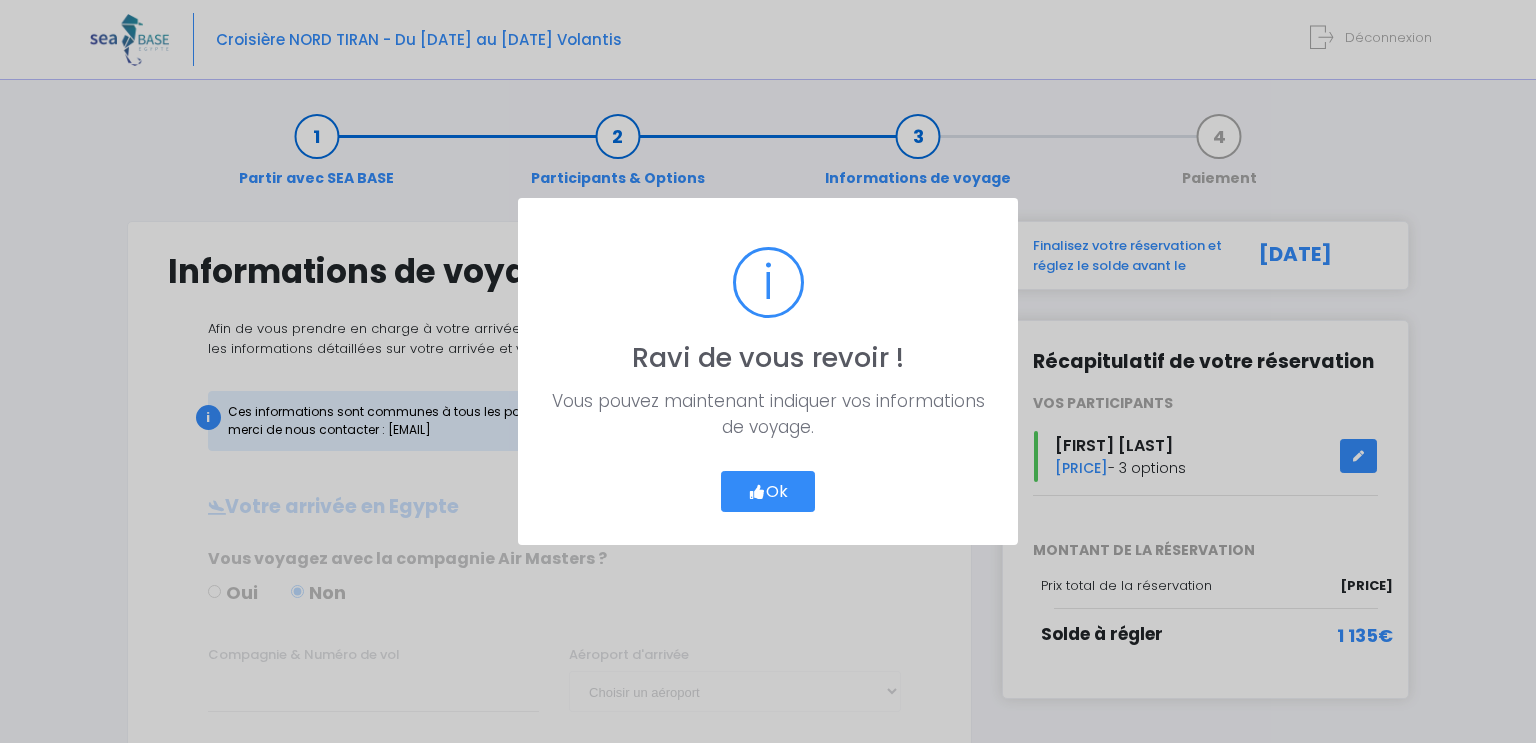 scroll, scrollTop: 0, scrollLeft: 0, axis: both 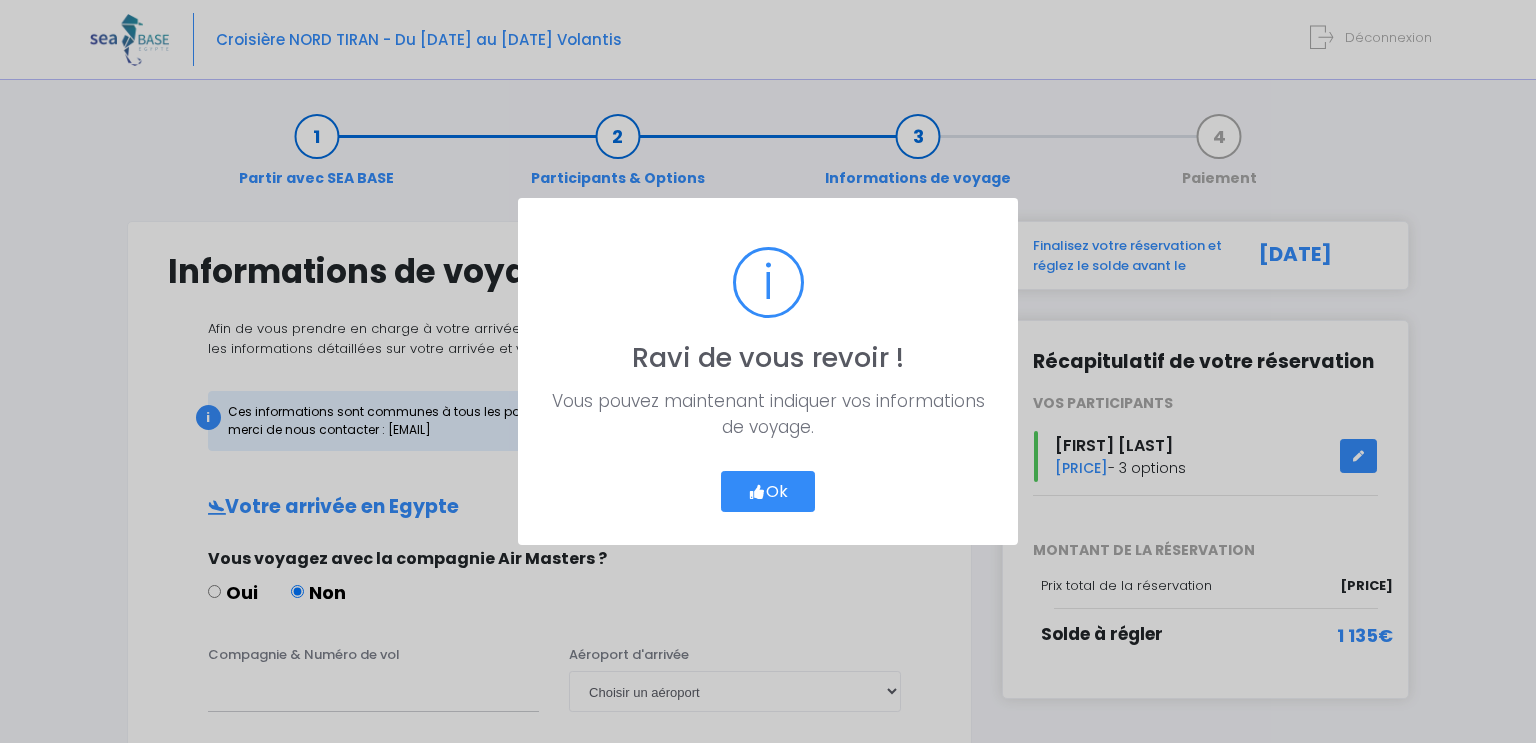 click on "Ok" at bounding box center [768, 492] 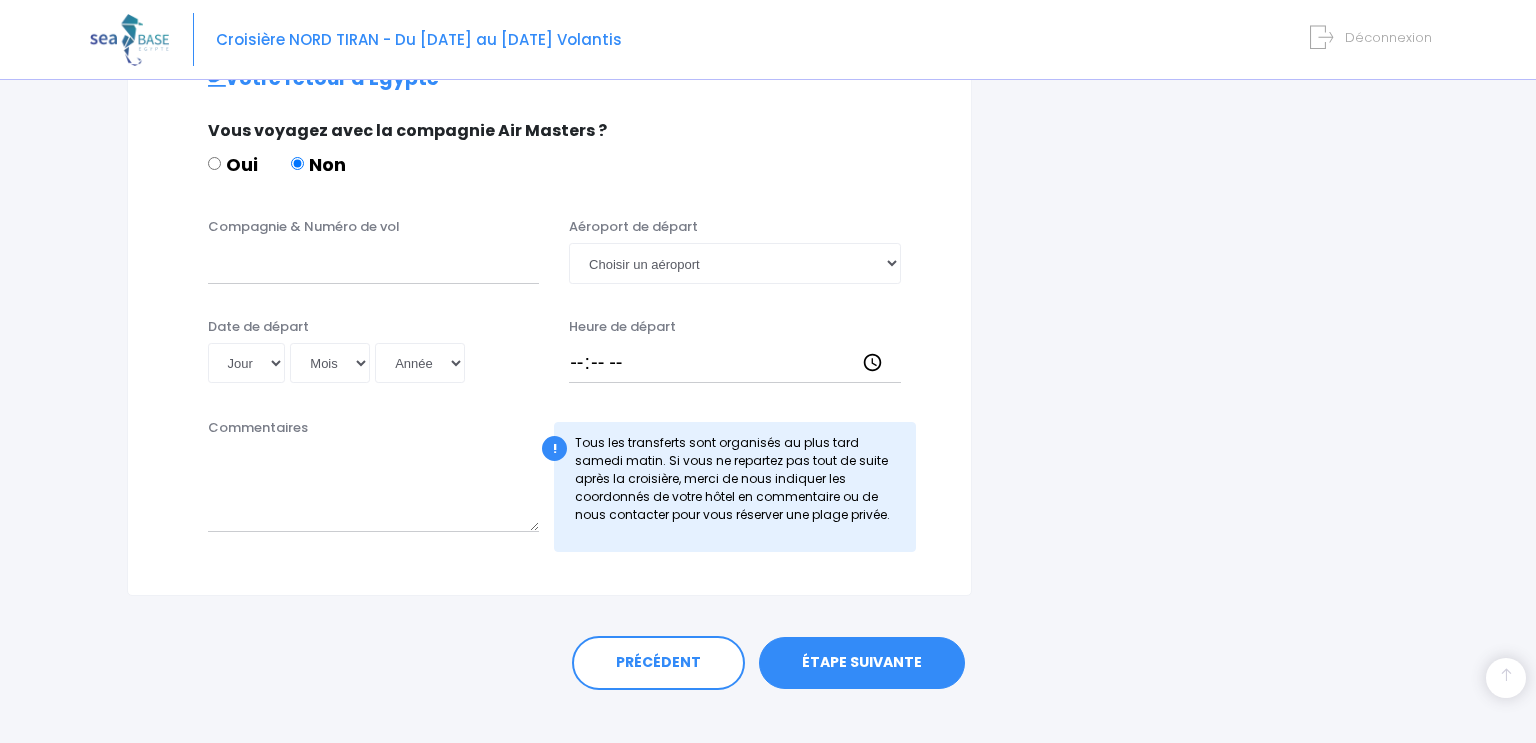 scroll, scrollTop: 1012, scrollLeft: 0, axis: vertical 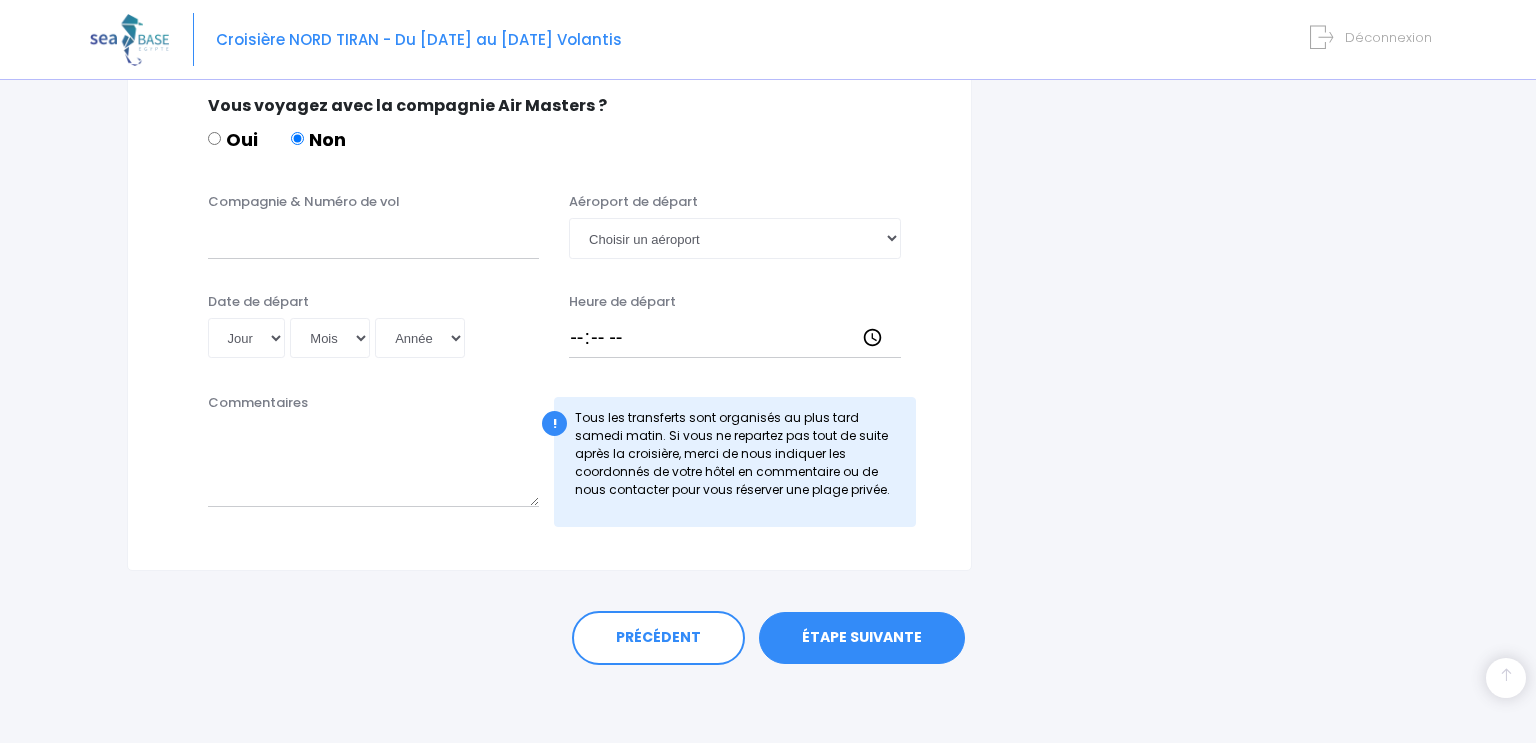 click on "ÉTAPE SUIVANTE" at bounding box center (862, 638) 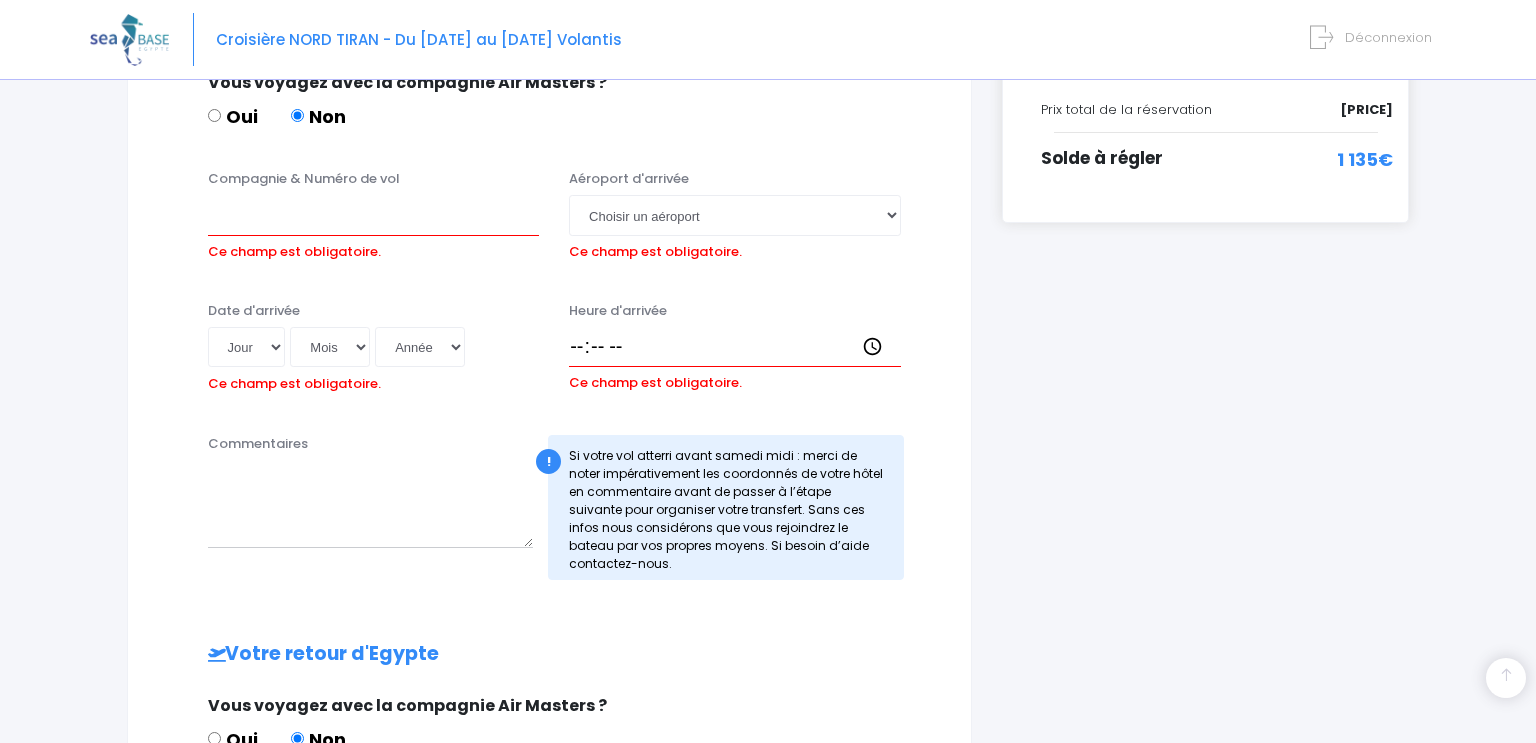 scroll, scrollTop: 471, scrollLeft: 0, axis: vertical 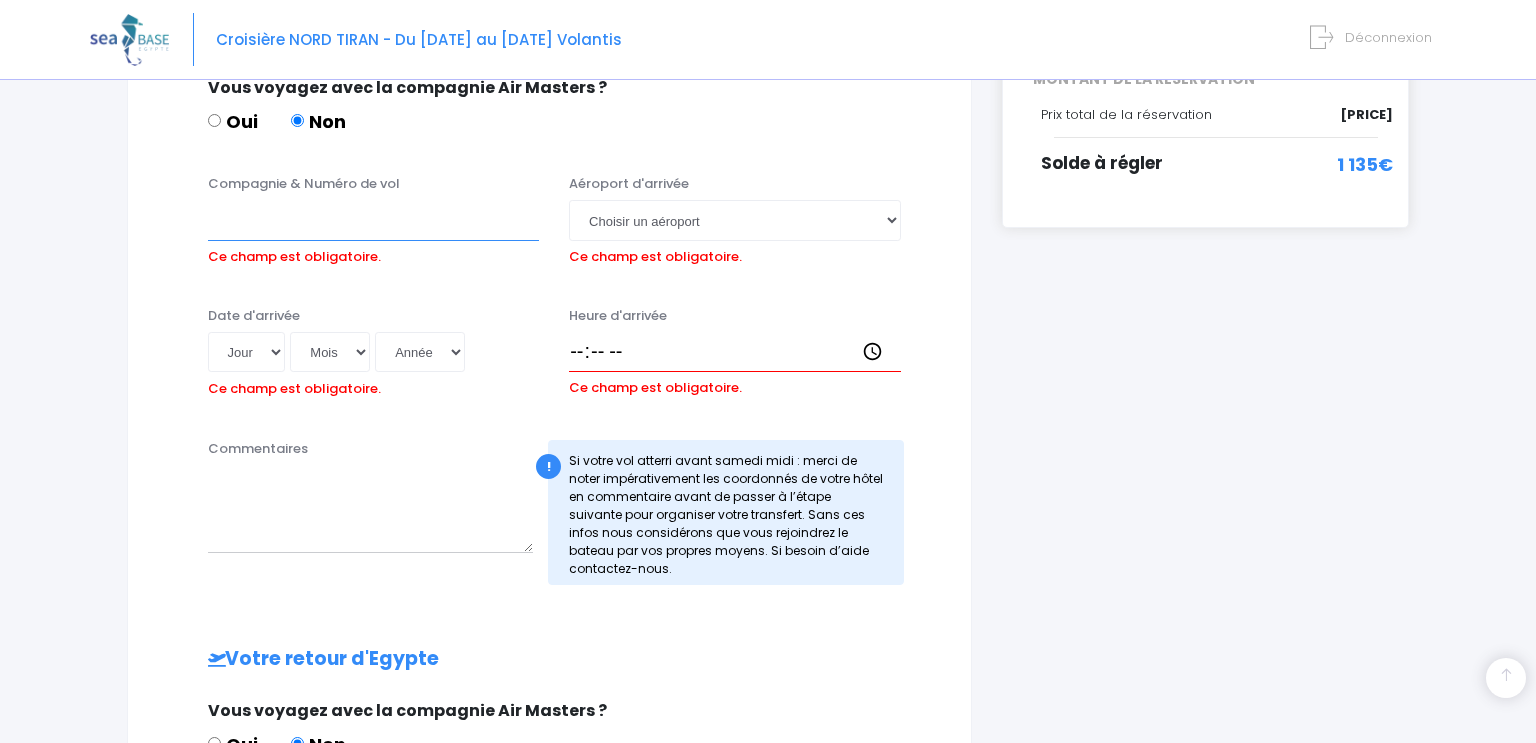 click on "Compagnie & Numéro de vol" at bounding box center (374, 220) 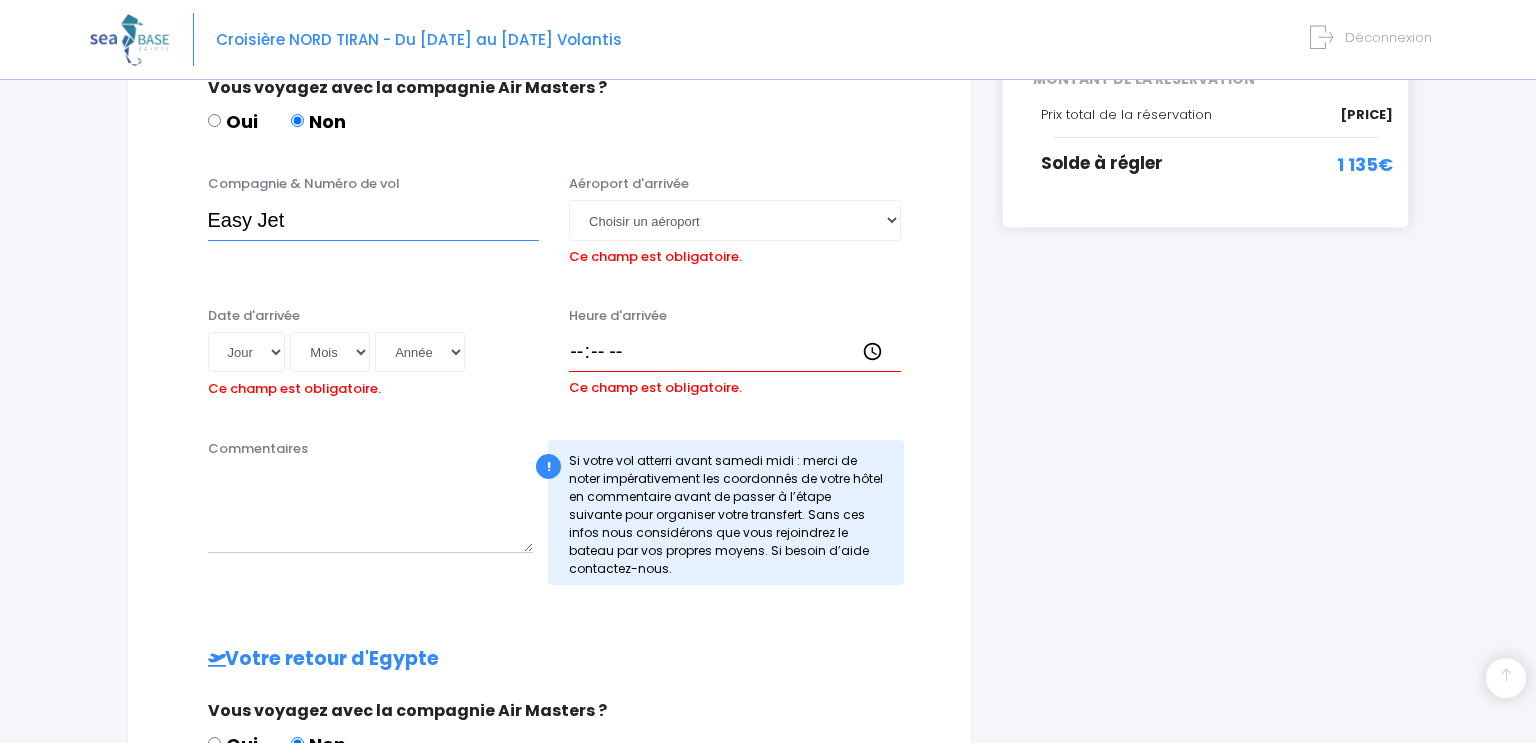 paste on "EJU4471" 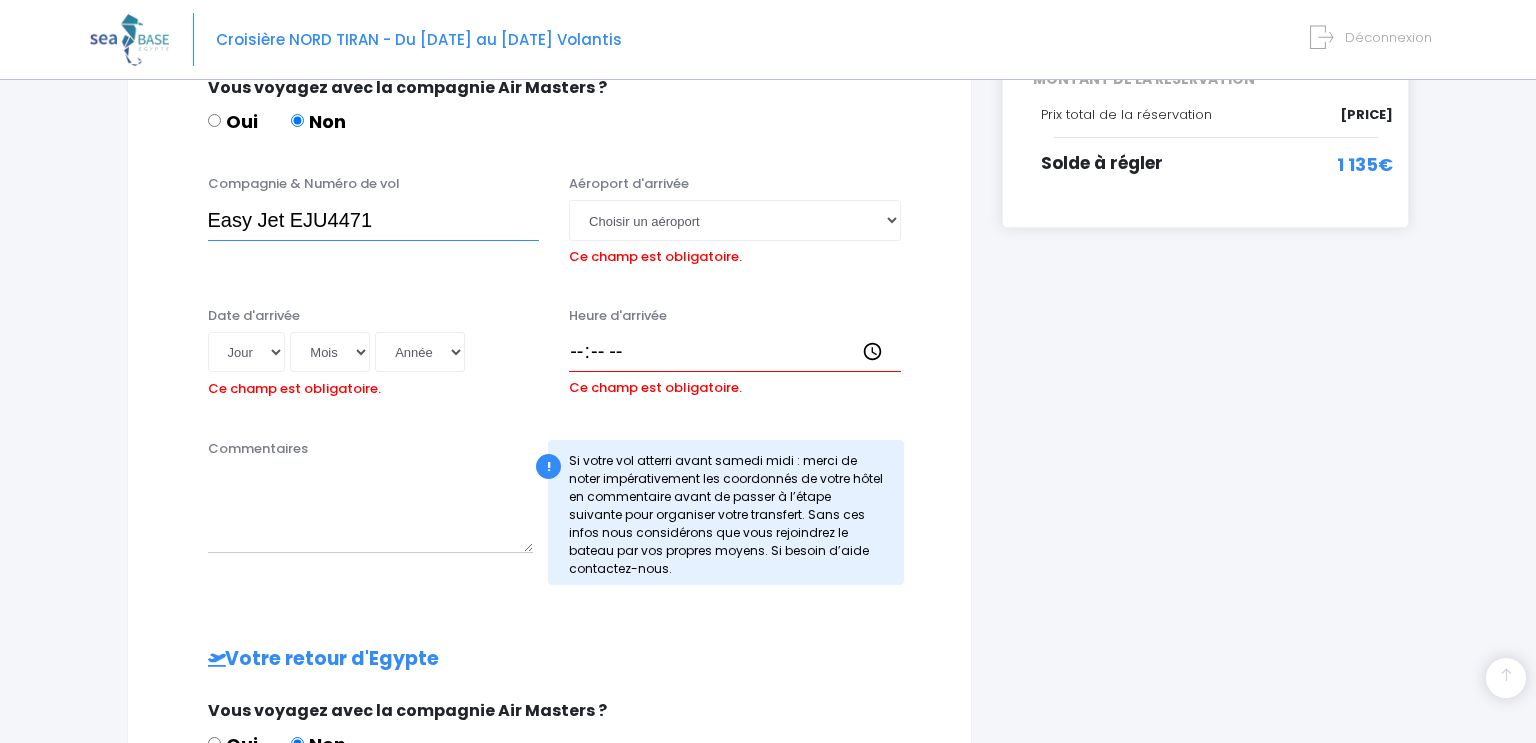 type on "Easy Jet EJU4471" 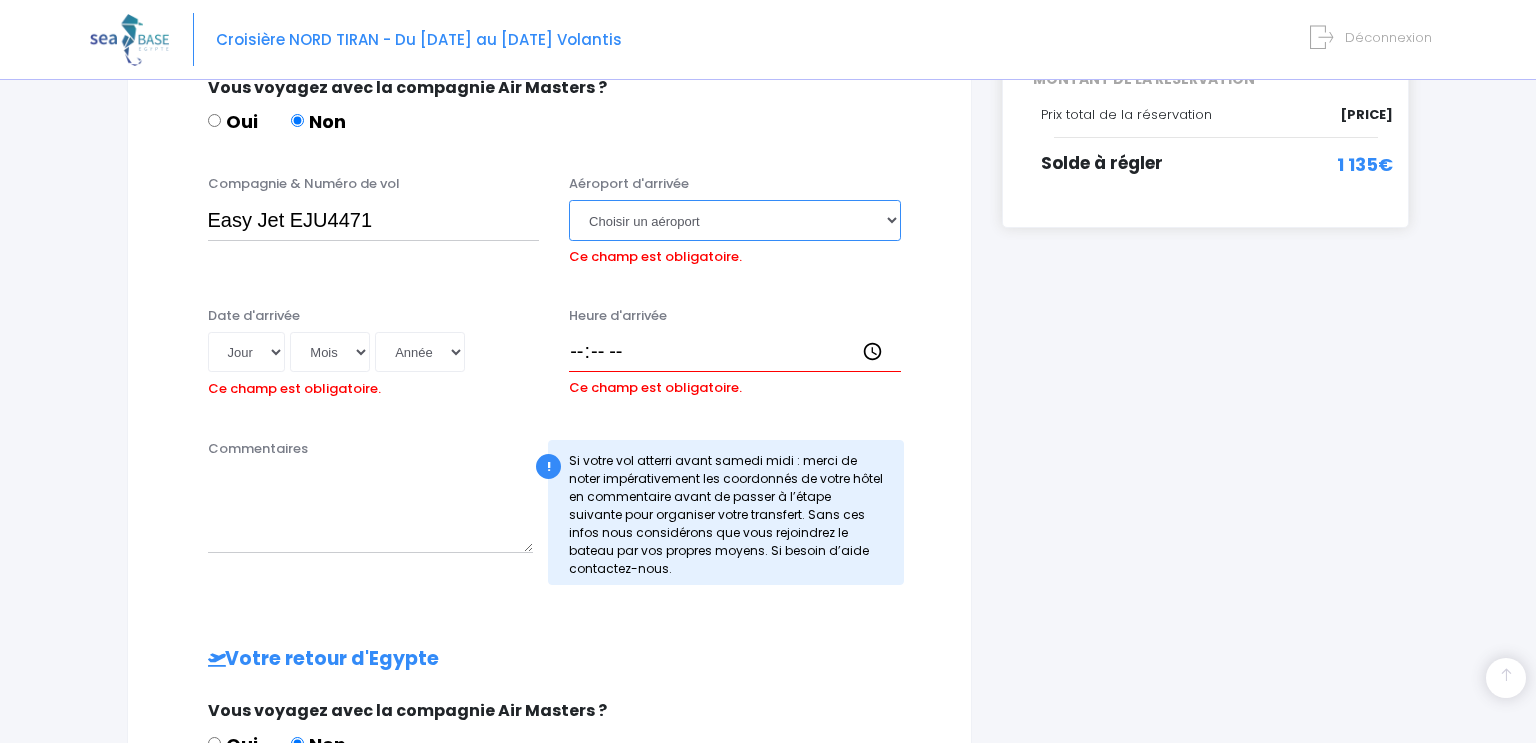 click on "Choisir un aéroport
Hurghada
Marsa Alam" at bounding box center [735, 220] 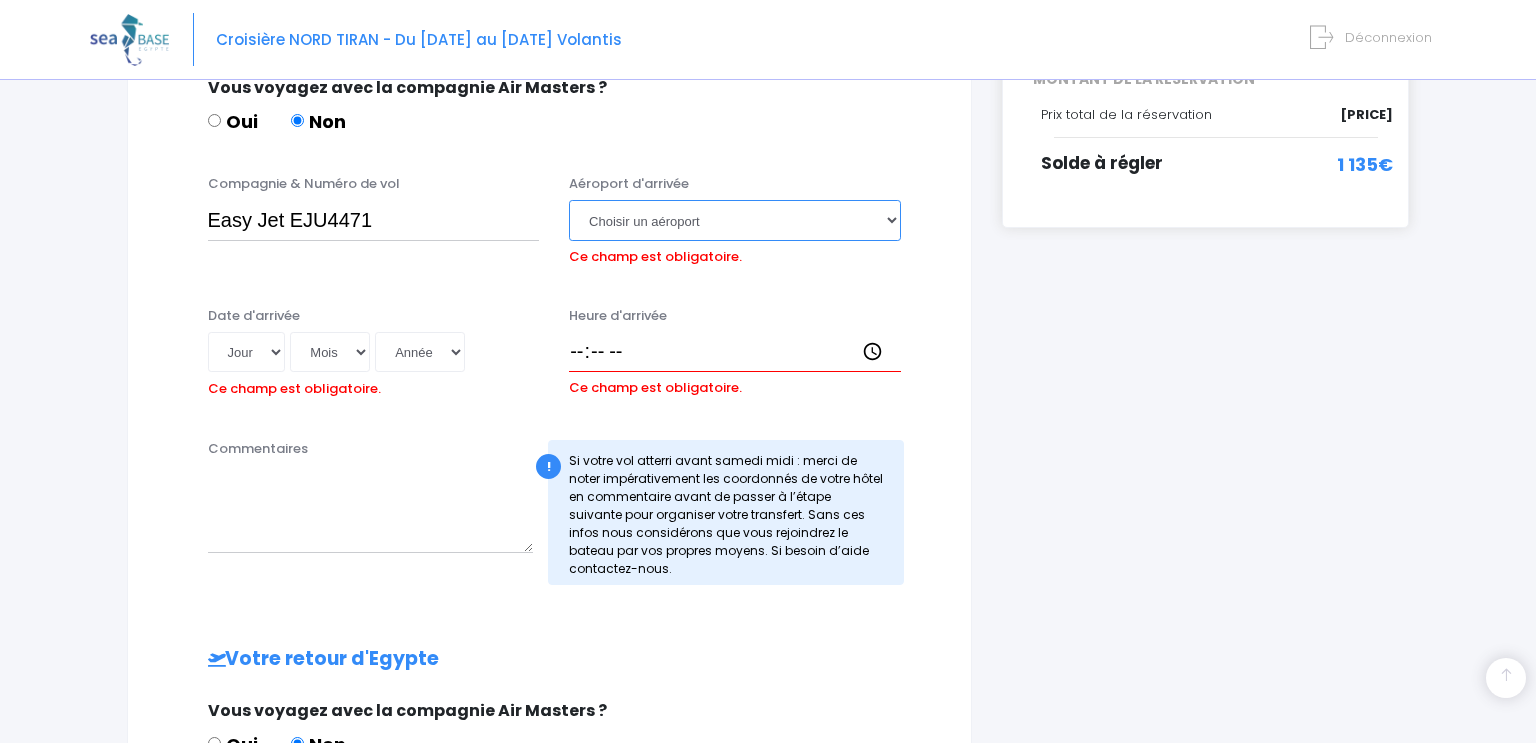 select on "Hurghada" 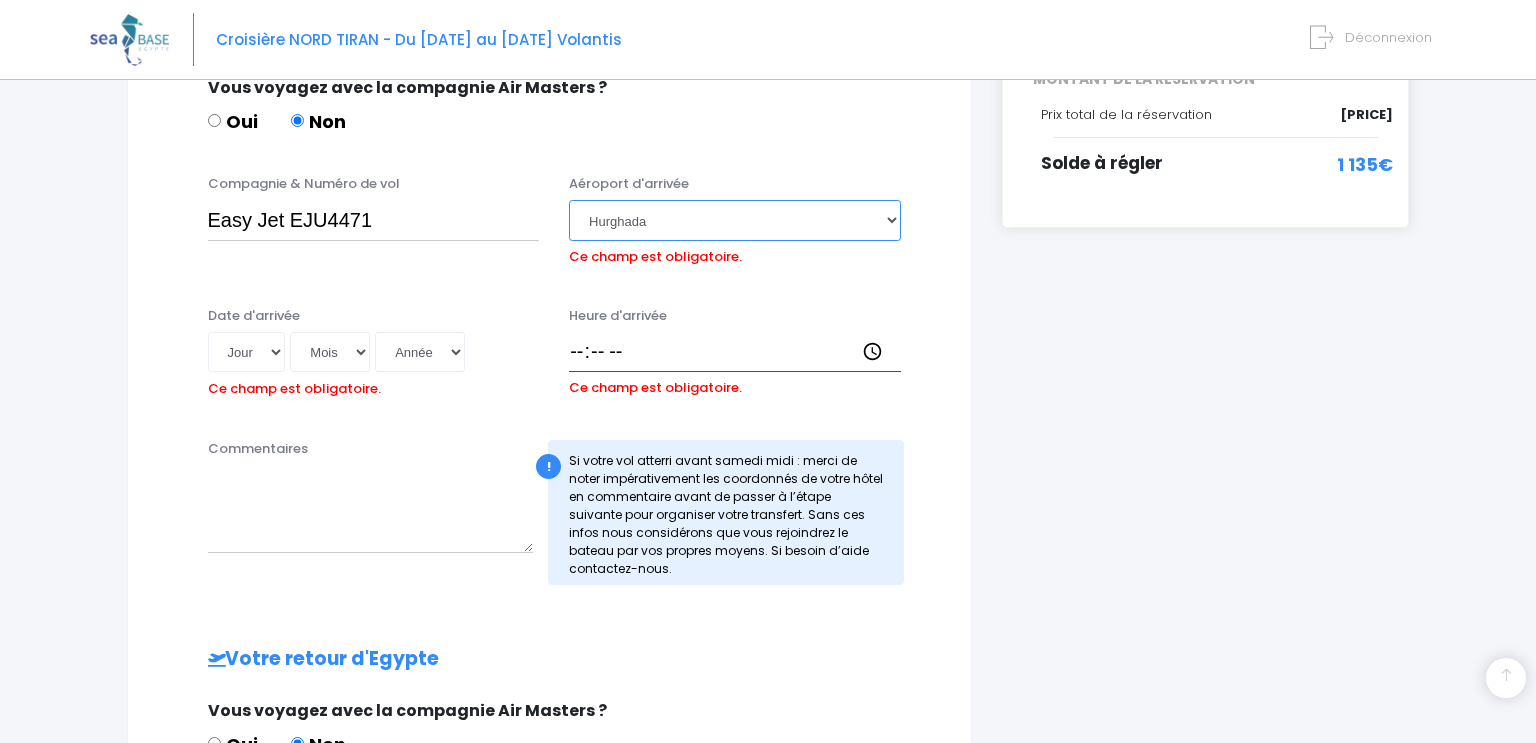 click on "Choisir un aéroport
Hurghada
Marsa Alam" at bounding box center [735, 220] 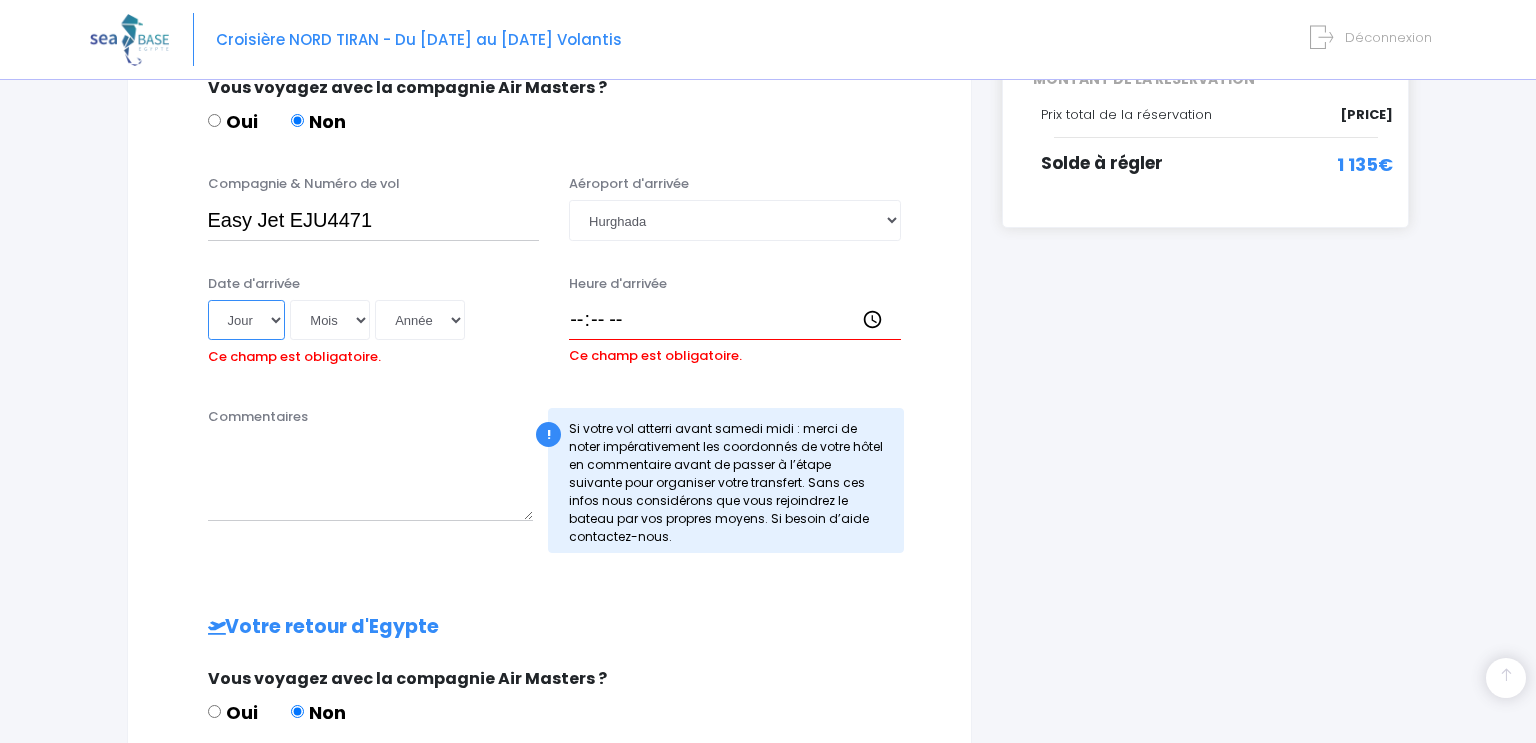 click on "Jour 01 02 03 04 05 06 07 08 09 10 11 12 13 14 15 16 17 18 19 20 21 22 23 24 25 26 27 28 29 30 31" at bounding box center (247, 320) 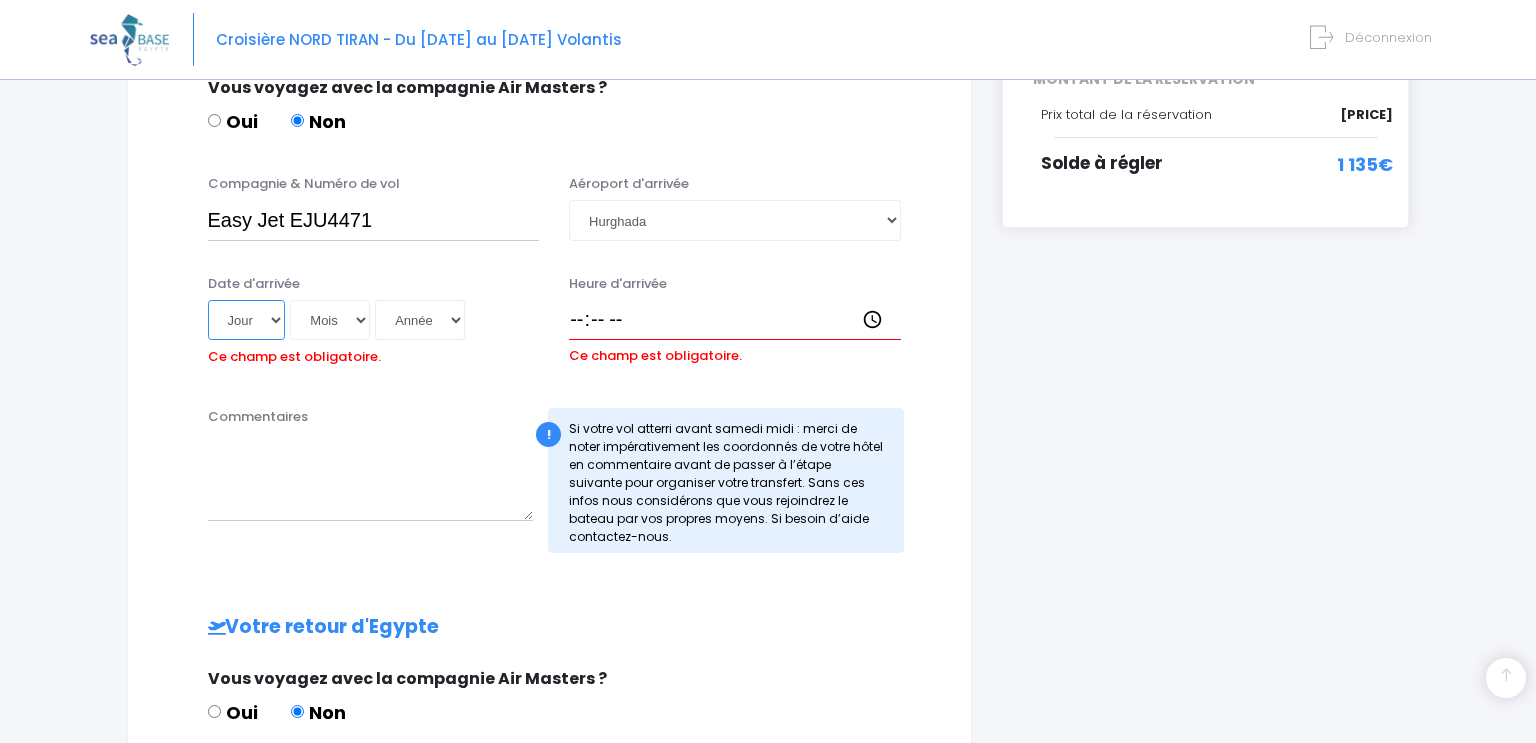 select on "04" 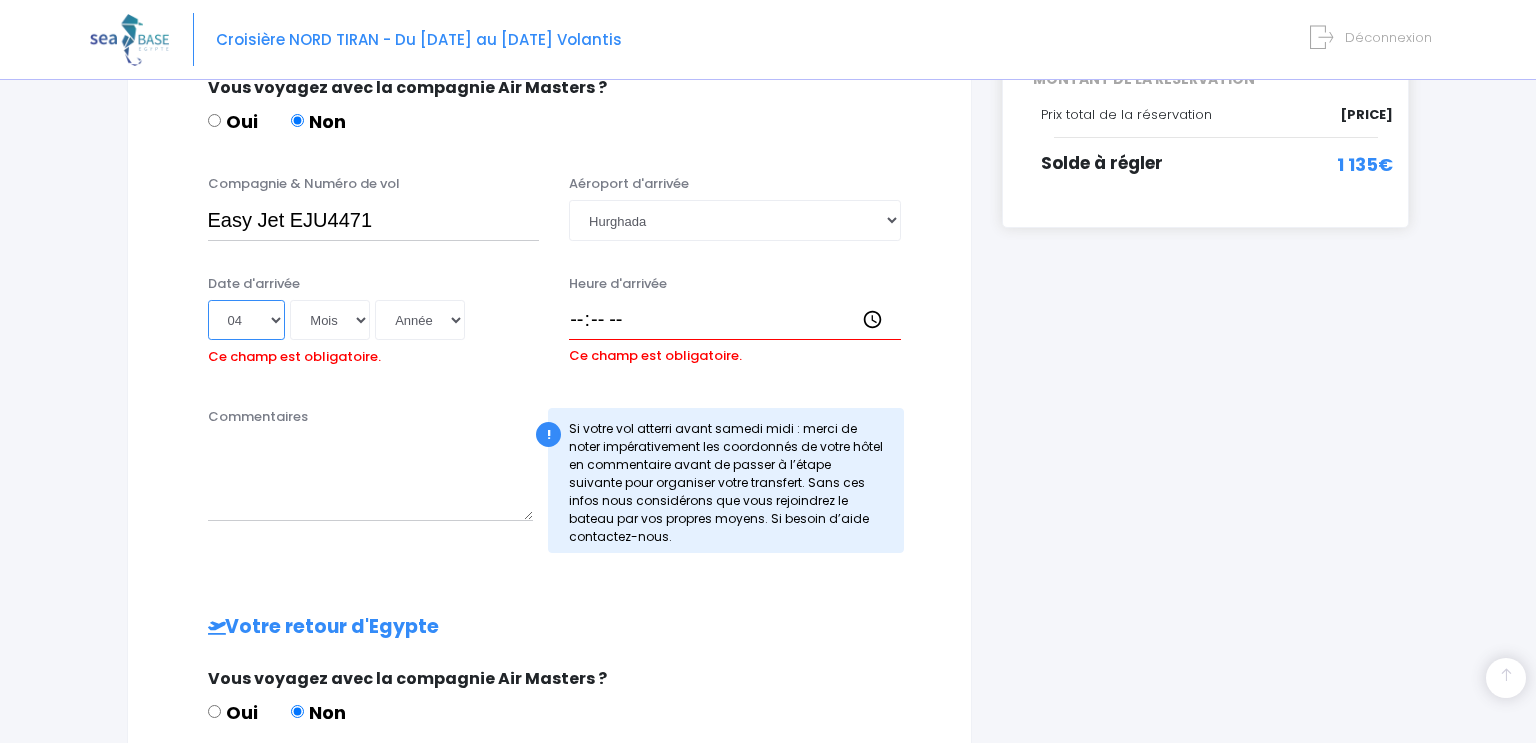 click on "Jour 01 02 03 04 05 06 07 08 09 10 11 12 13 14 15 16 17 18 19 20 21 22 23 24 25 26 27 28 29 30 31" at bounding box center [247, 320] 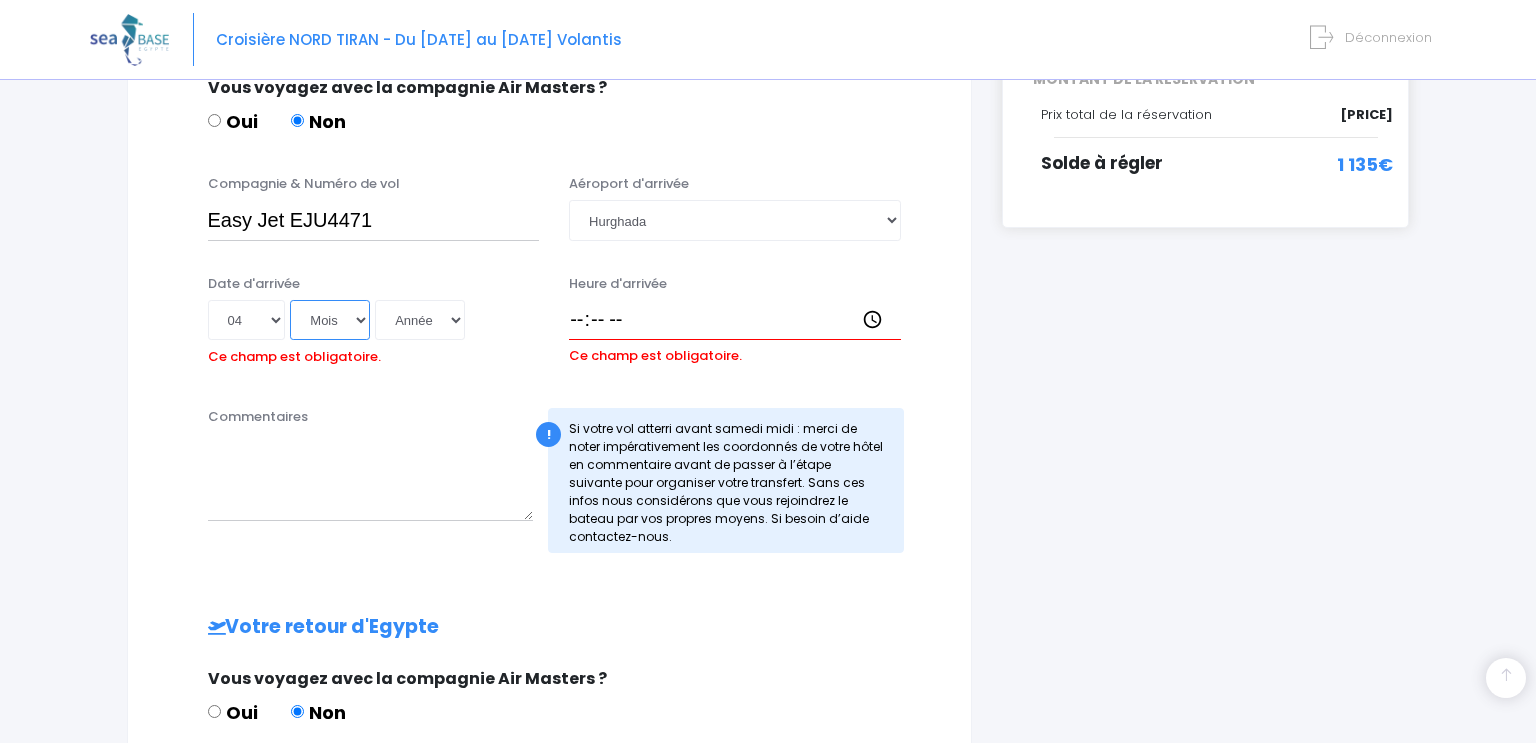 click on "Mois 01 02 03 04 05 06 07 08 09 10 11 12" at bounding box center (330, 320) 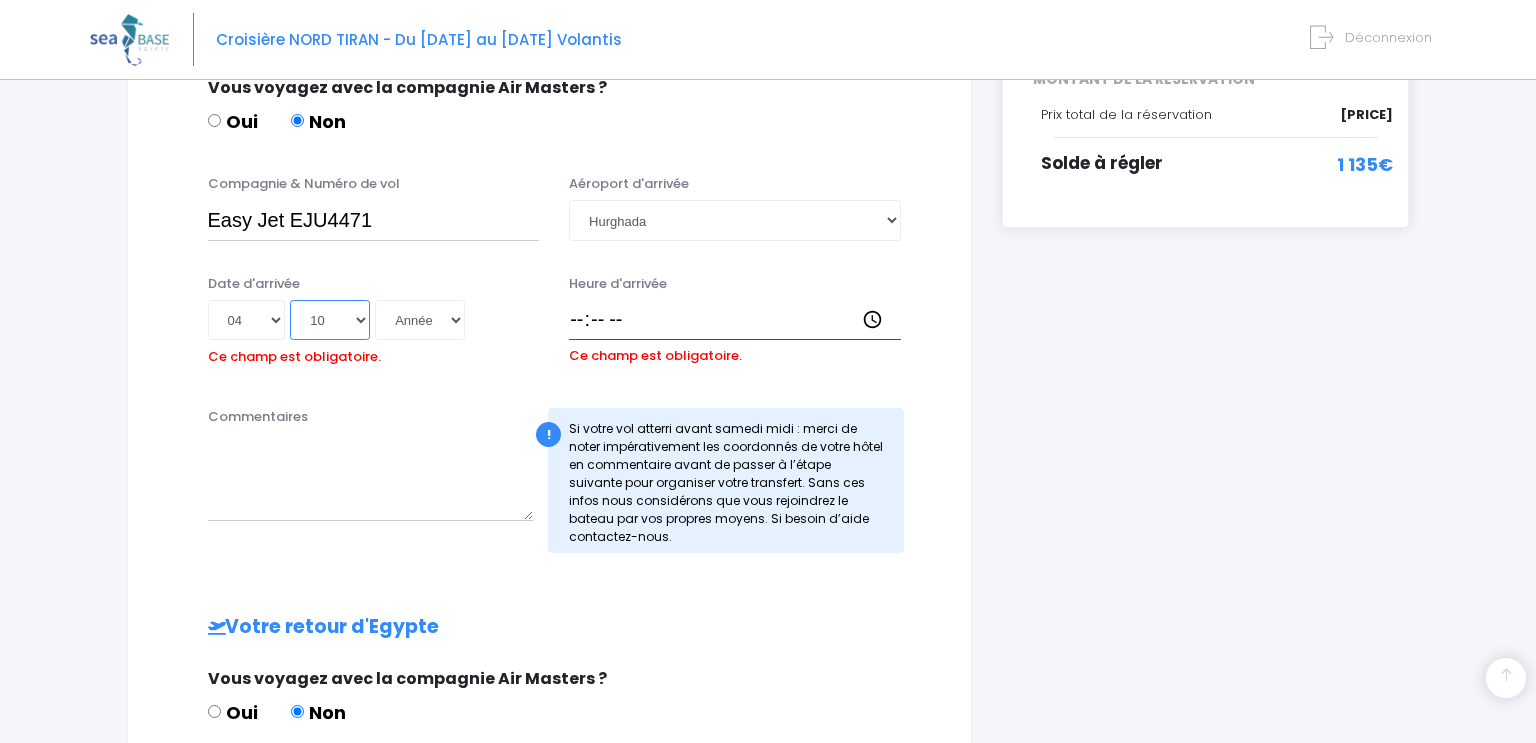 click on "Mois 01 02 03 04 05 06 07 08 09 10 11 12" at bounding box center [330, 320] 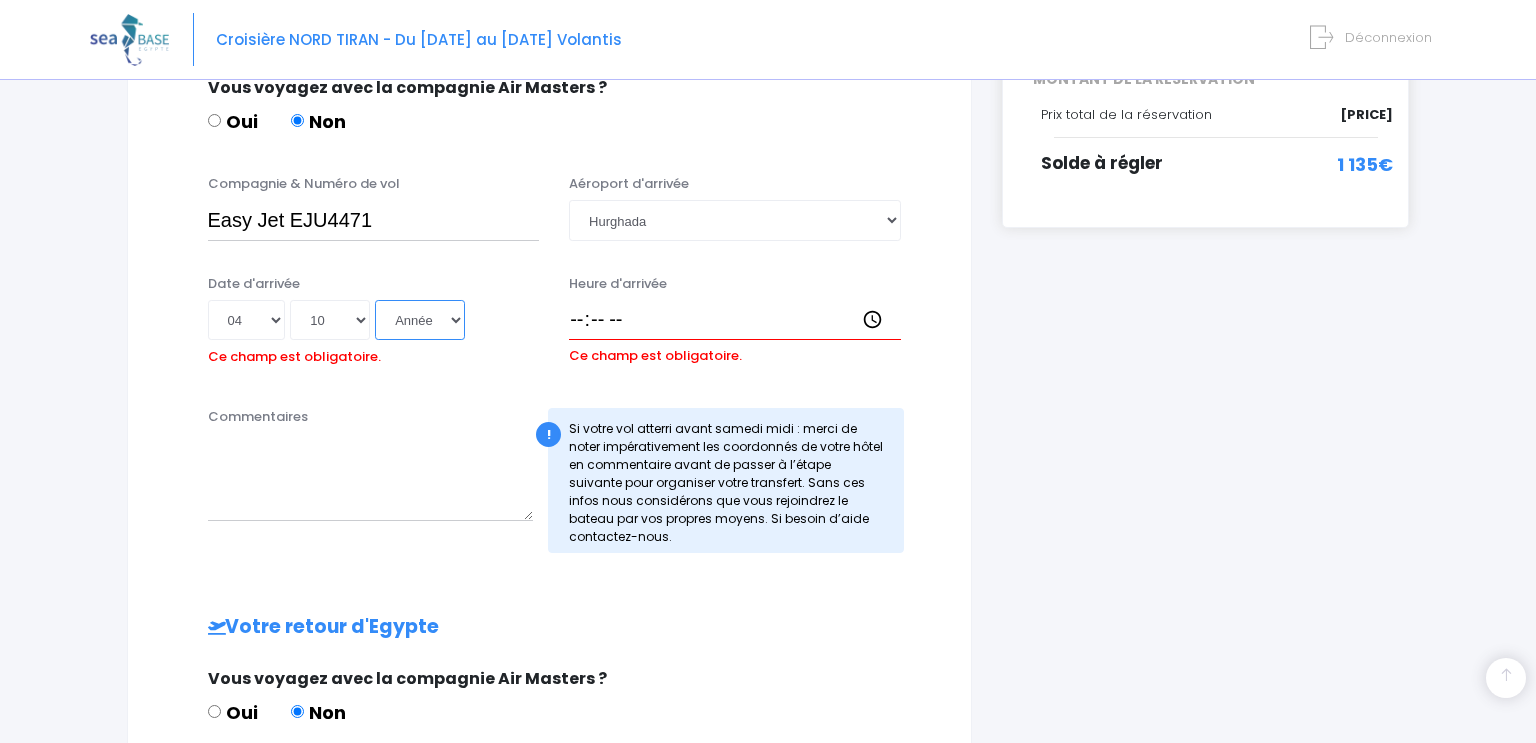click on "Année 2045 2044 2043 2042 2041 2040 2039 2038 2037 2036 2035 2034 2033 2032 2031 2030 2029 2028 2027 2026 2025 2024 2023 2022 2021 2020 2019 2018 2017 2016 2015 2014 2013 2012 2011 2010 2009 2008 2007 2006 2005 2004 2003 2002 2001 2000 1999 1998 1997 1996 1995 1994 1993 1992 1991 1990 1989 1988 1987 1986 1985 1984 1983 1982 1981 1980 1979 1978 1977 1976 1975 1974 1973 1972 1971 1970 1969 1968 1967 1966 1965 1964 1963 1962 1961 1960 1959 1958 1957 1956 1955 1954 1953 1952 1951 1950 1949 1948 1947 1946 1945 1944 1943 1942 1941 1940 1939 1938 1937 1936 1935 1934 1933 1932 1931 1930 1929 1928 1927 1926 1925 1924 1923 1922 1921 1920 1919 1918 1917 1916 1915 1914 1913 1912 1911 1910 1909 1908 1907 1906 1905 1904 1903 1902 1901 1900" at bounding box center (420, 320) 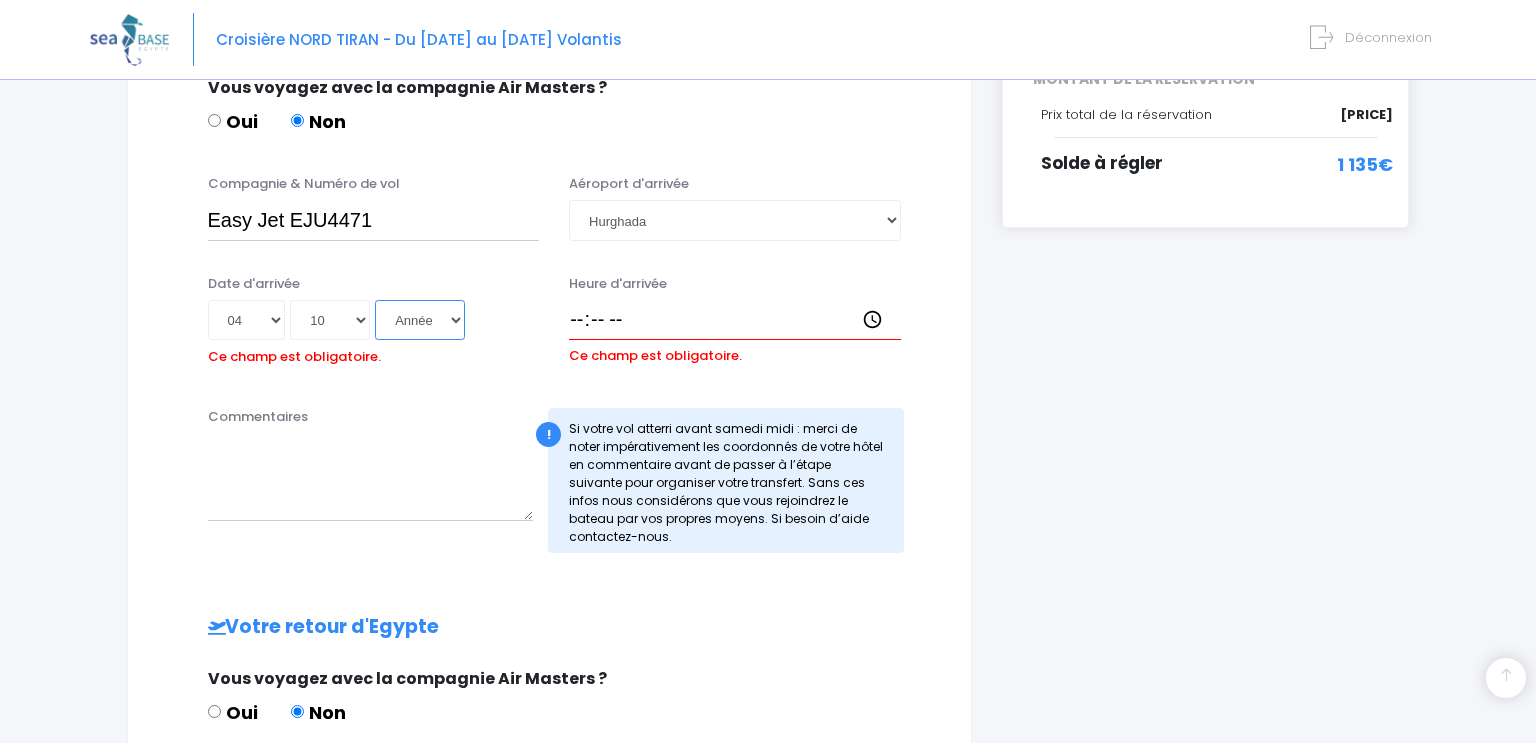 select on "2025" 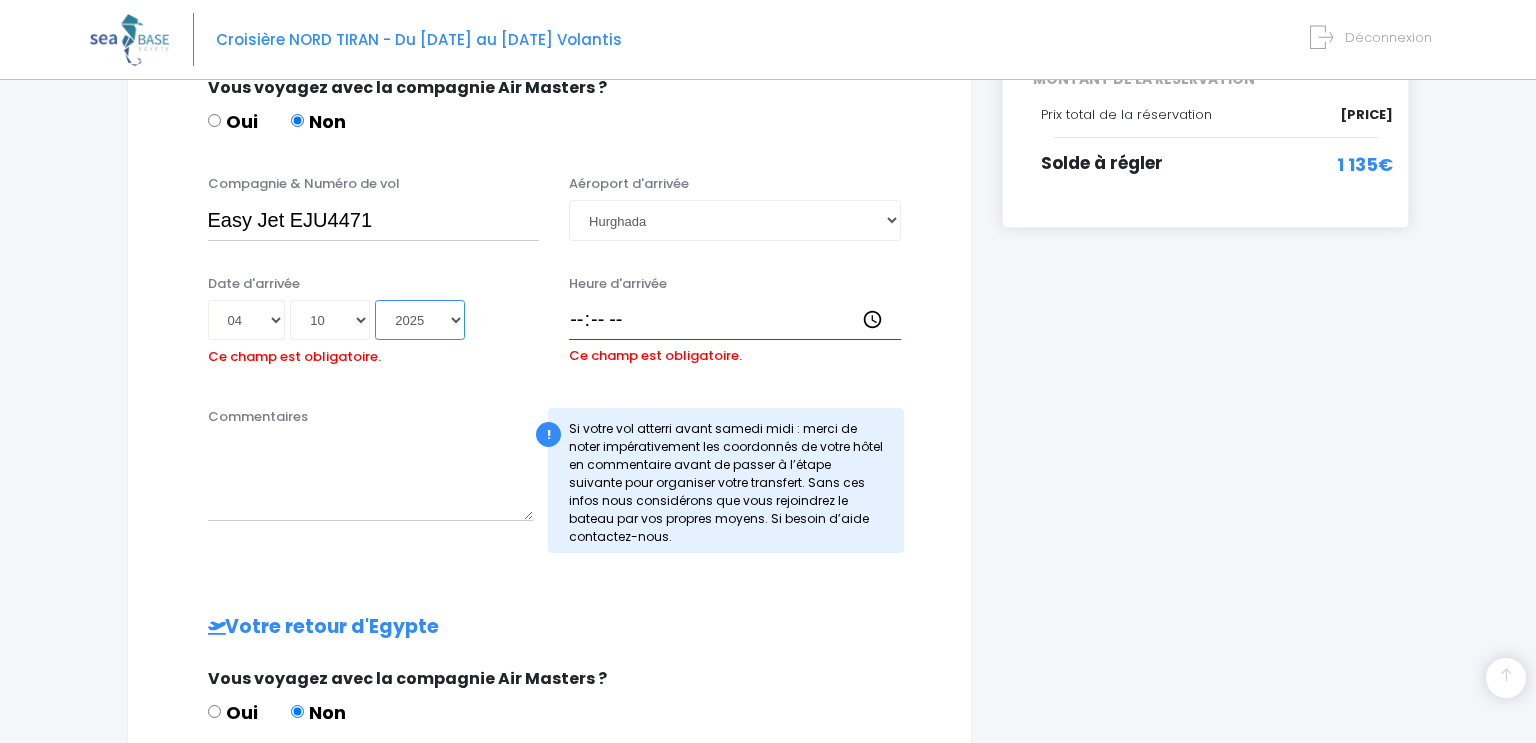 click on "Année 2045 2044 2043 2042 2041 2040 2039 2038 2037 2036 2035 2034 2033 2032 2031 2030 2029 2028 2027 2026 2025 2024 2023 2022 2021 2020 2019 2018 2017 2016 2015 2014 2013 2012 2011 2010 2009 2008 2007 2006 2005 2004 2003 2002 2001 2000 1999 1998 1997 1996 1995 1994 1993 1992 1991 1990 1989 1988 1987 1986 1985 1984 1983 1982 1981 1980 1979 1978 1977 1976 1975 1974 1973 1972 1971 1970 1969 1968 1967 1966 1965 1964 1963 1962 1961 1960 1959 1958 1957 1956 1955 1954 1953 1952 1951 1950 1949 1948 1947 1946 1945 1944 1943 1942 1941 1940 1939 1938 1937 1936 1935 1934 1933 1932 1931 1930 1929 1928 1927 1926 1925 1924 1923 1922 1921 1920 1919 1918 1917 1916 1915 1914 1913 1912 1911 1910 1909 1908 1907 1906 1905 1904 1903 1902 1901 1900" at bounding box center (420, 320) 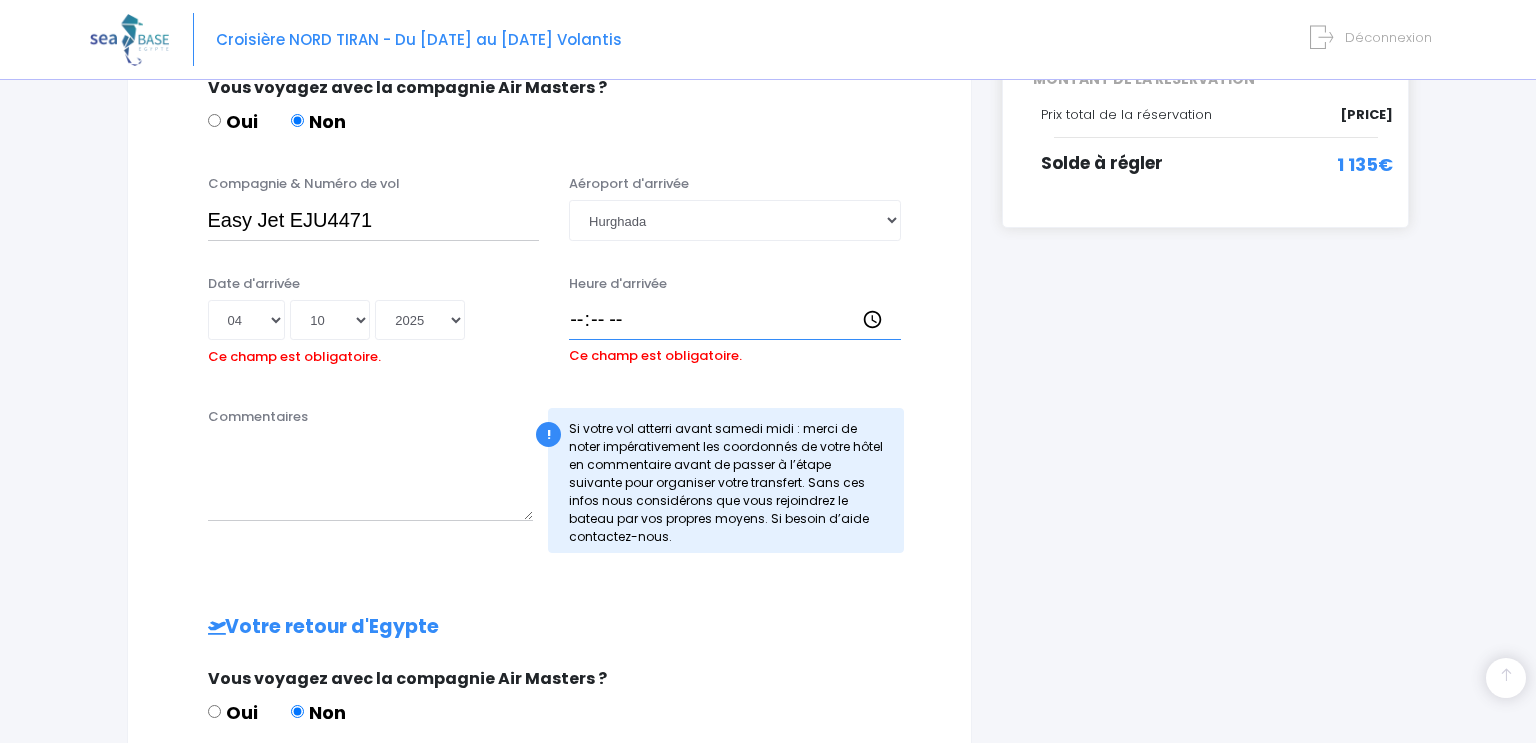 click on "Heure d'arrivée" at bounding box center [735, 320] 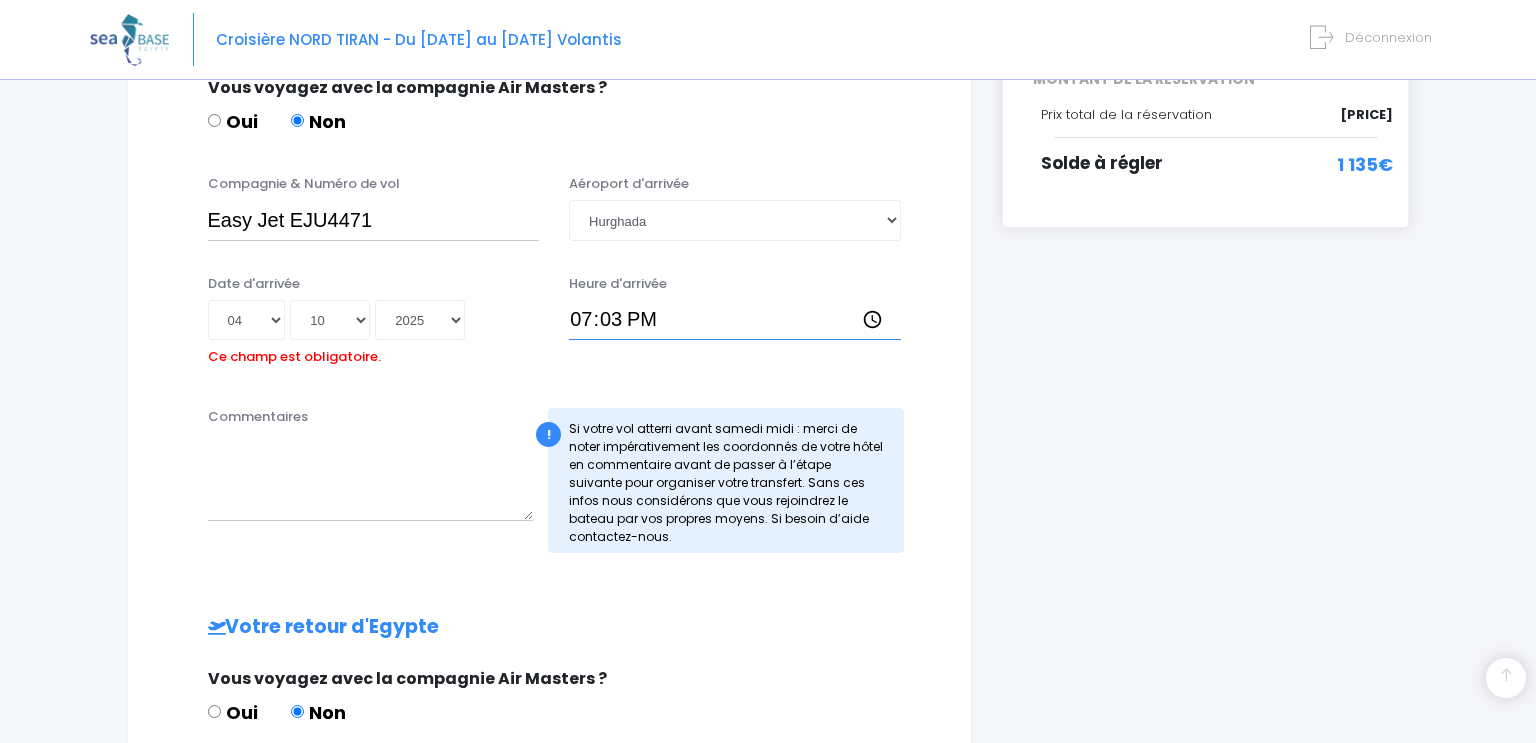 type on "19:30" 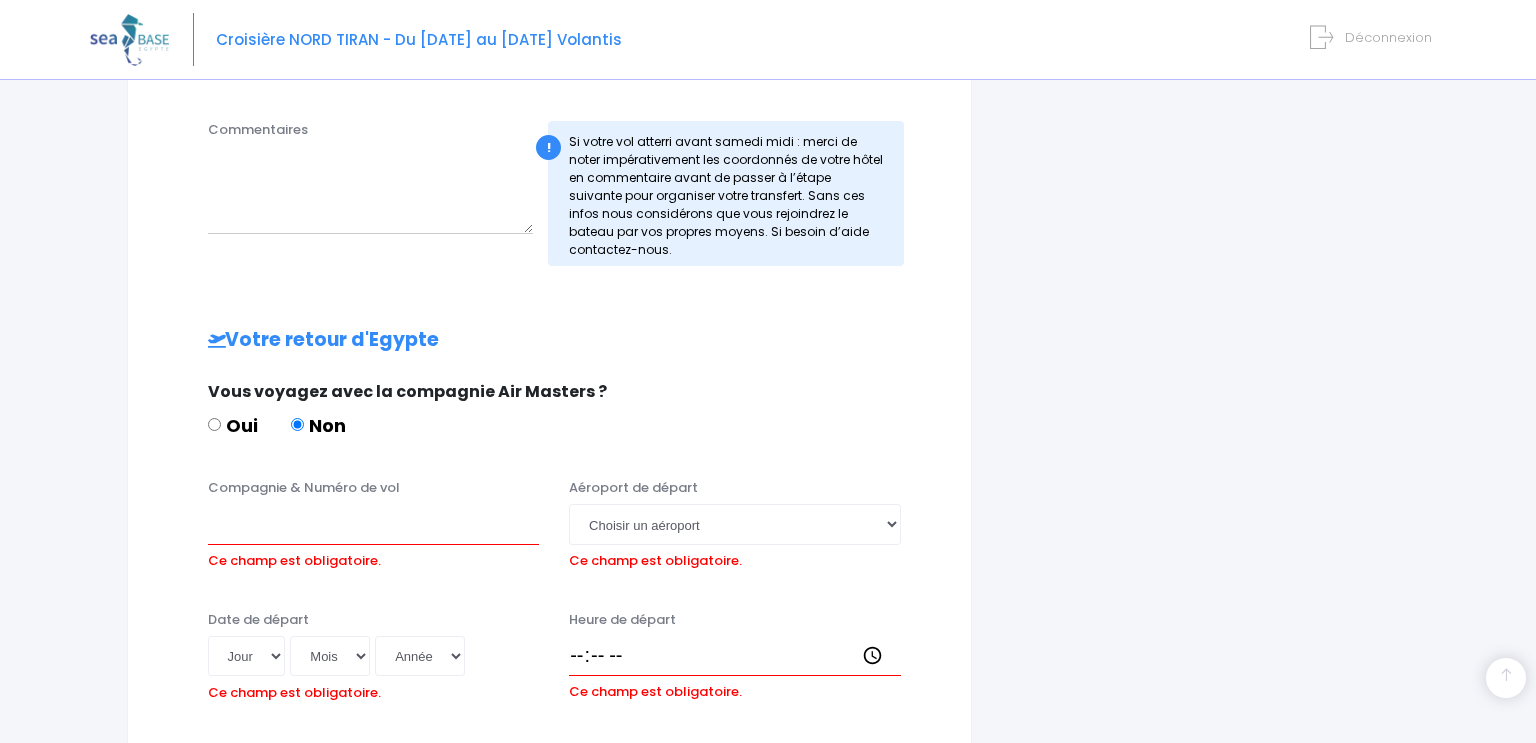 scroll, scrollTop: 760, scrollLeft: 0, axis: vertical 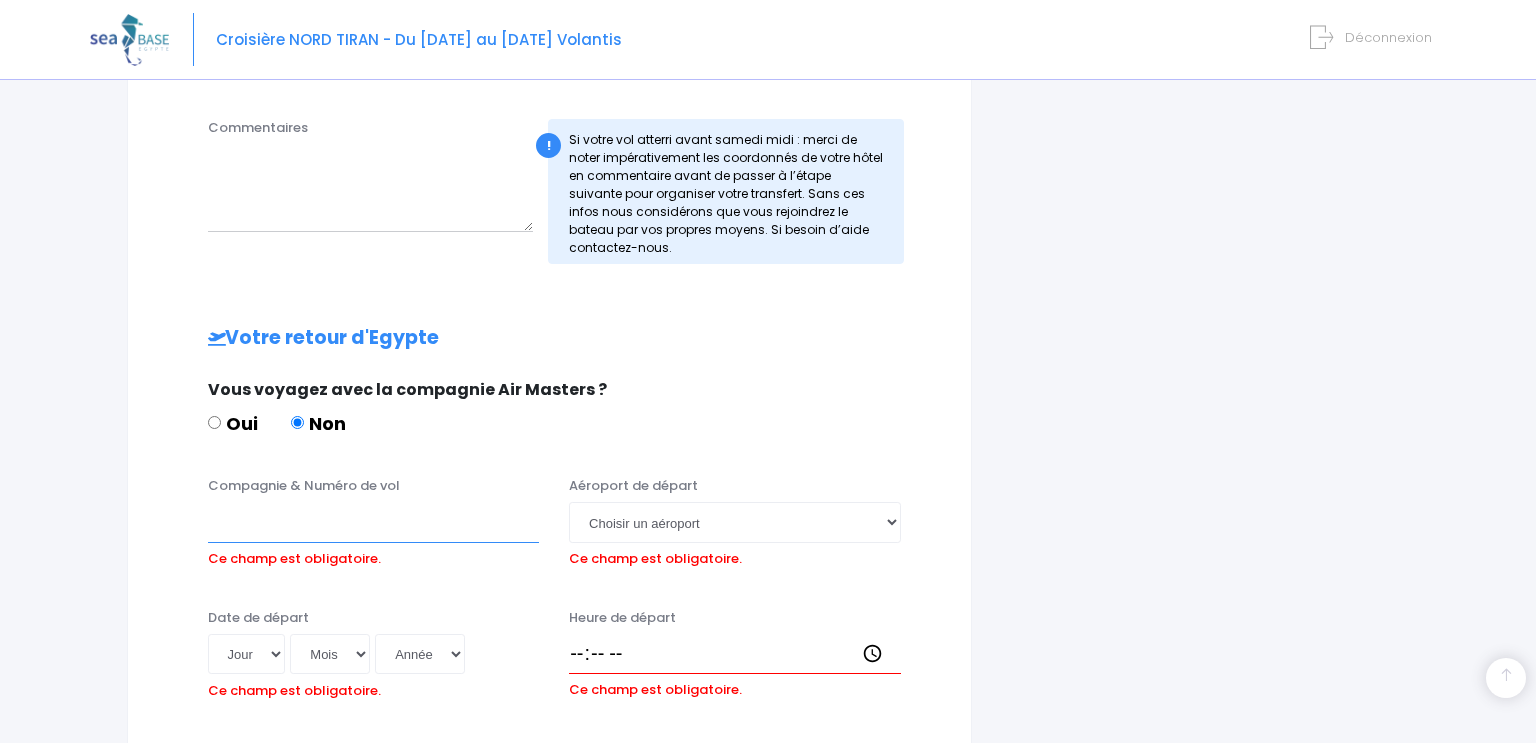 click on "Compagnie & Numéro de vol" at bounding box center (374, 522) 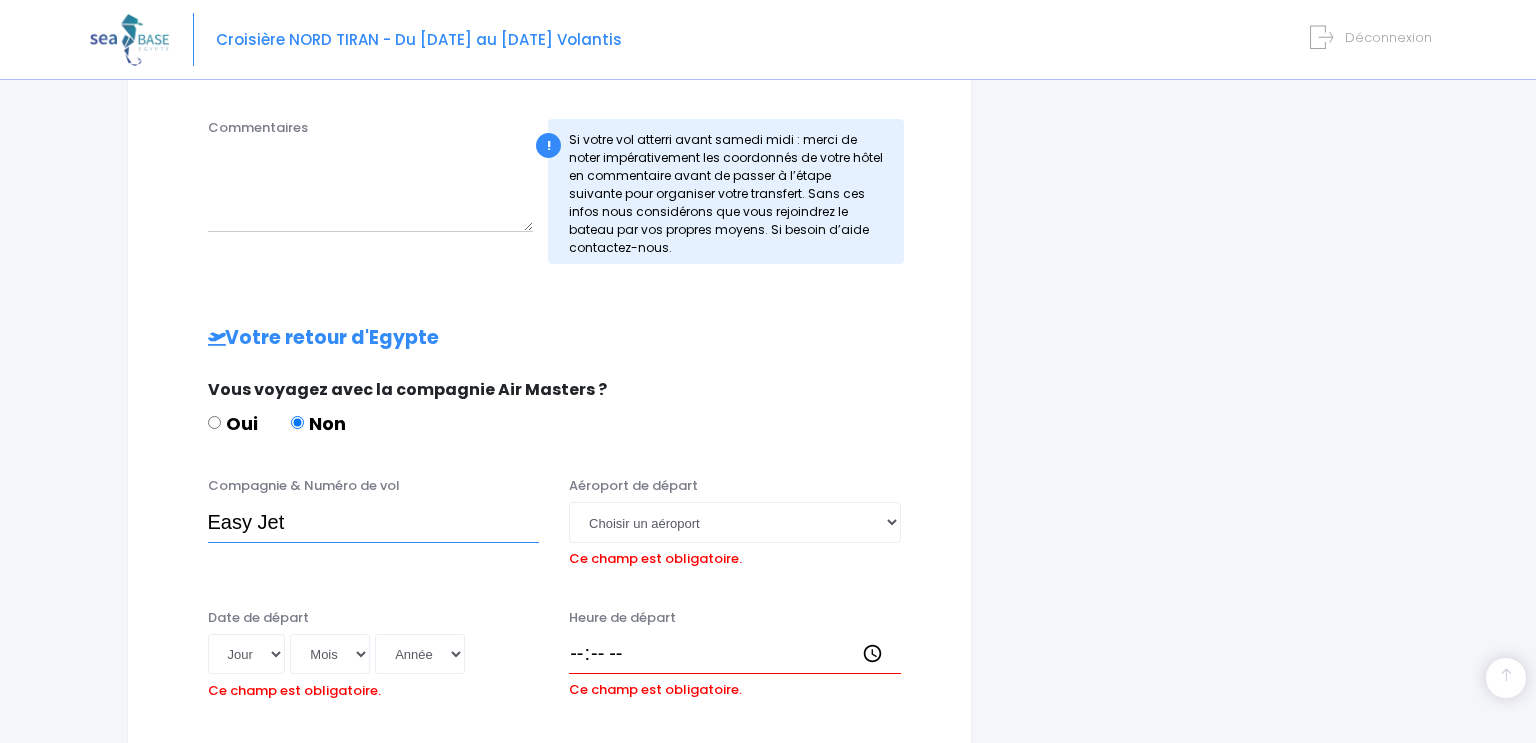 paste on "EJU4472" 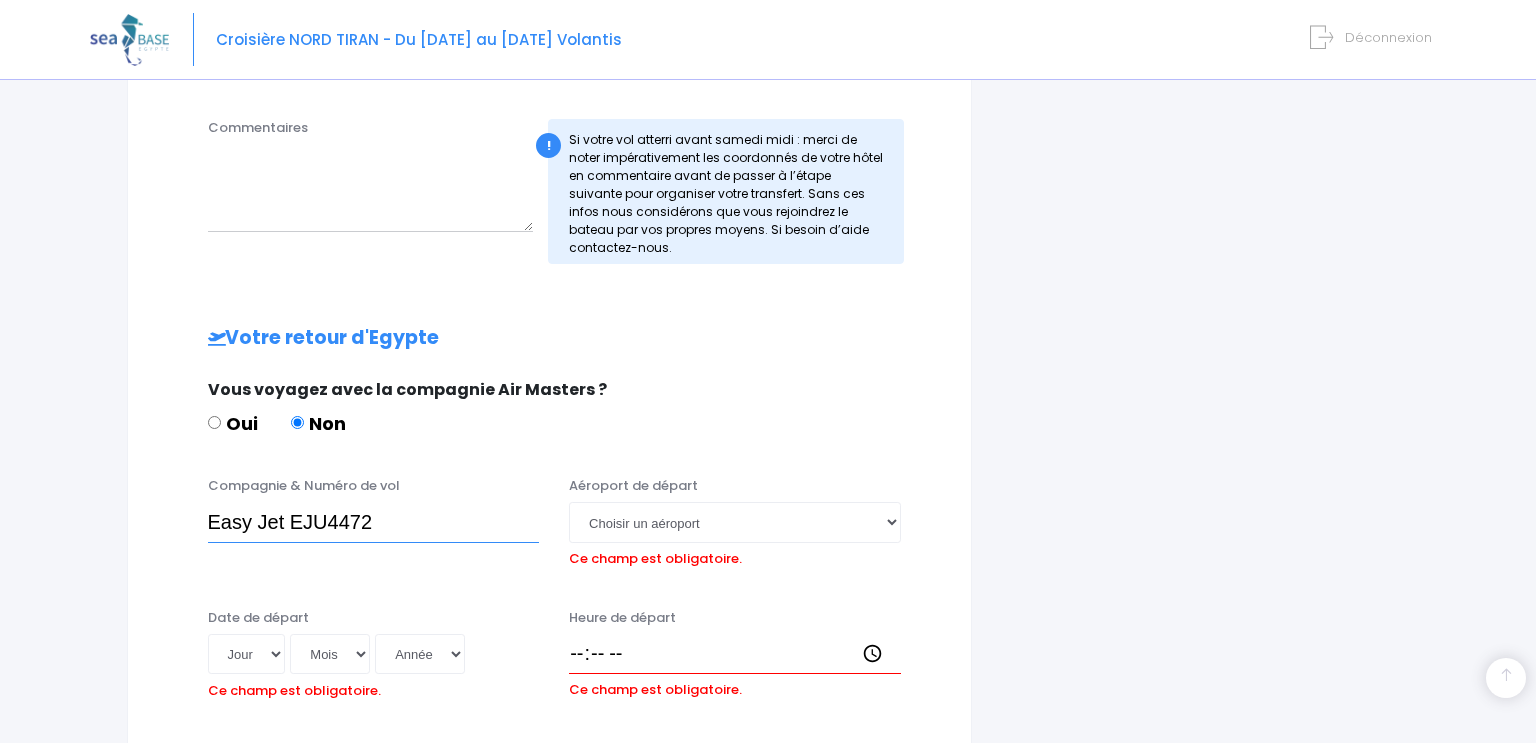 type on "Easy Jet EJU4472" 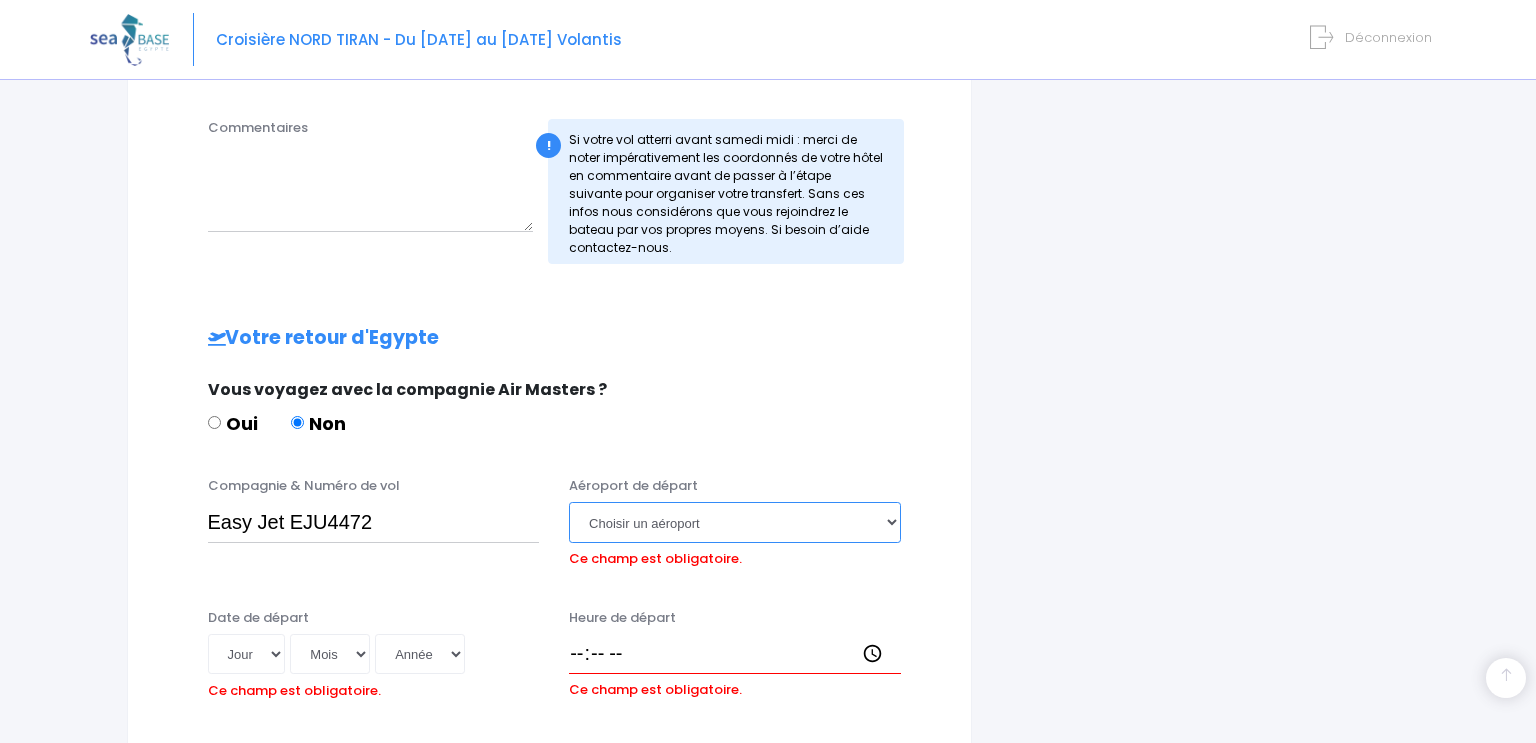 click on "Choisir un aéroport
Hurghada
Marsa Alam" at bounding box center [735, 522] 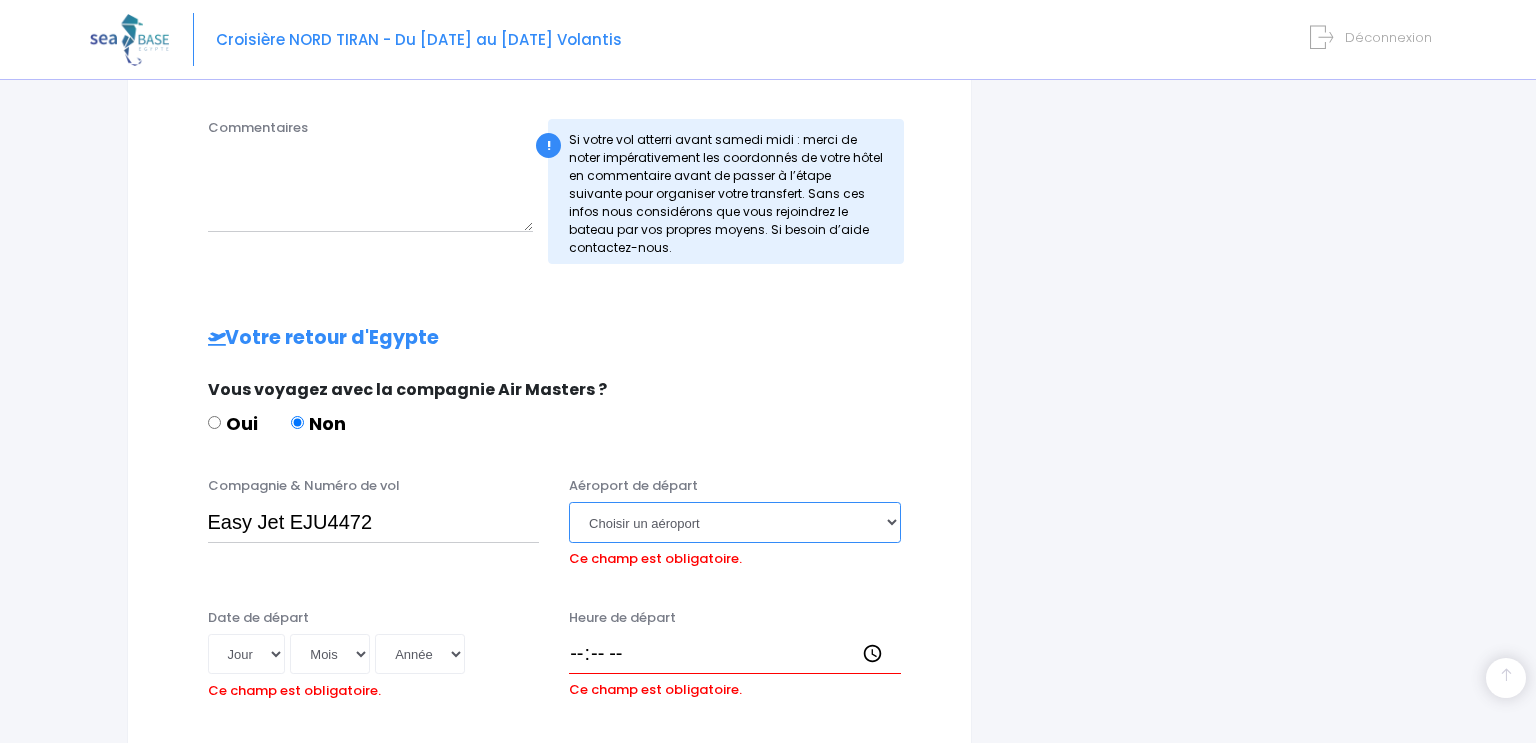 select on "Hurghada" 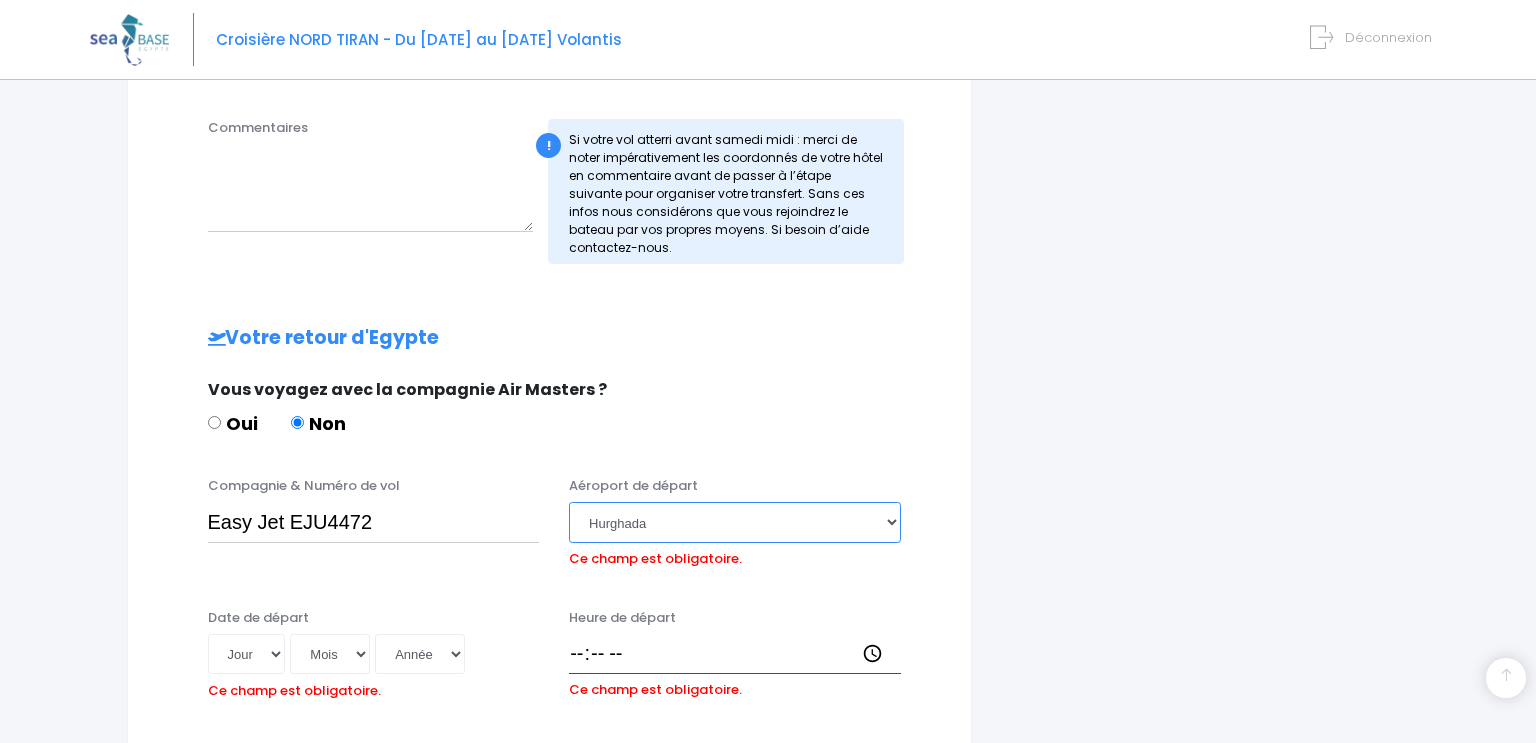 click on "Choisir un aéroport
Hurghada
Marsa Alam" at bounding box center [735, 522] 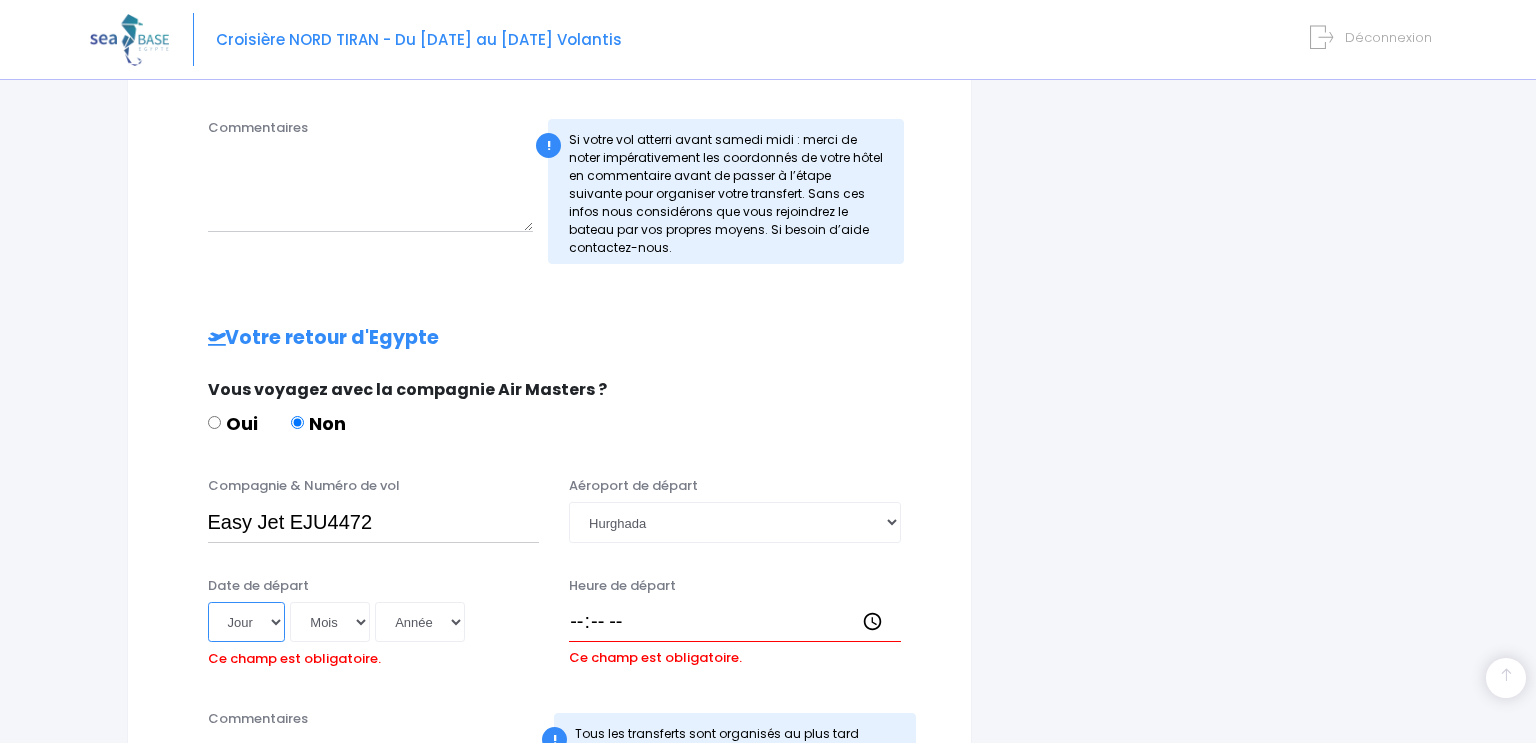 click on "Jour 01 02 03 04 05 06 07 08 09 10 11 12 13 14 15 16 17 18 19 20 21 22 23 24 25 26 27 28 29 30 31" at bounding box center (247, 622) 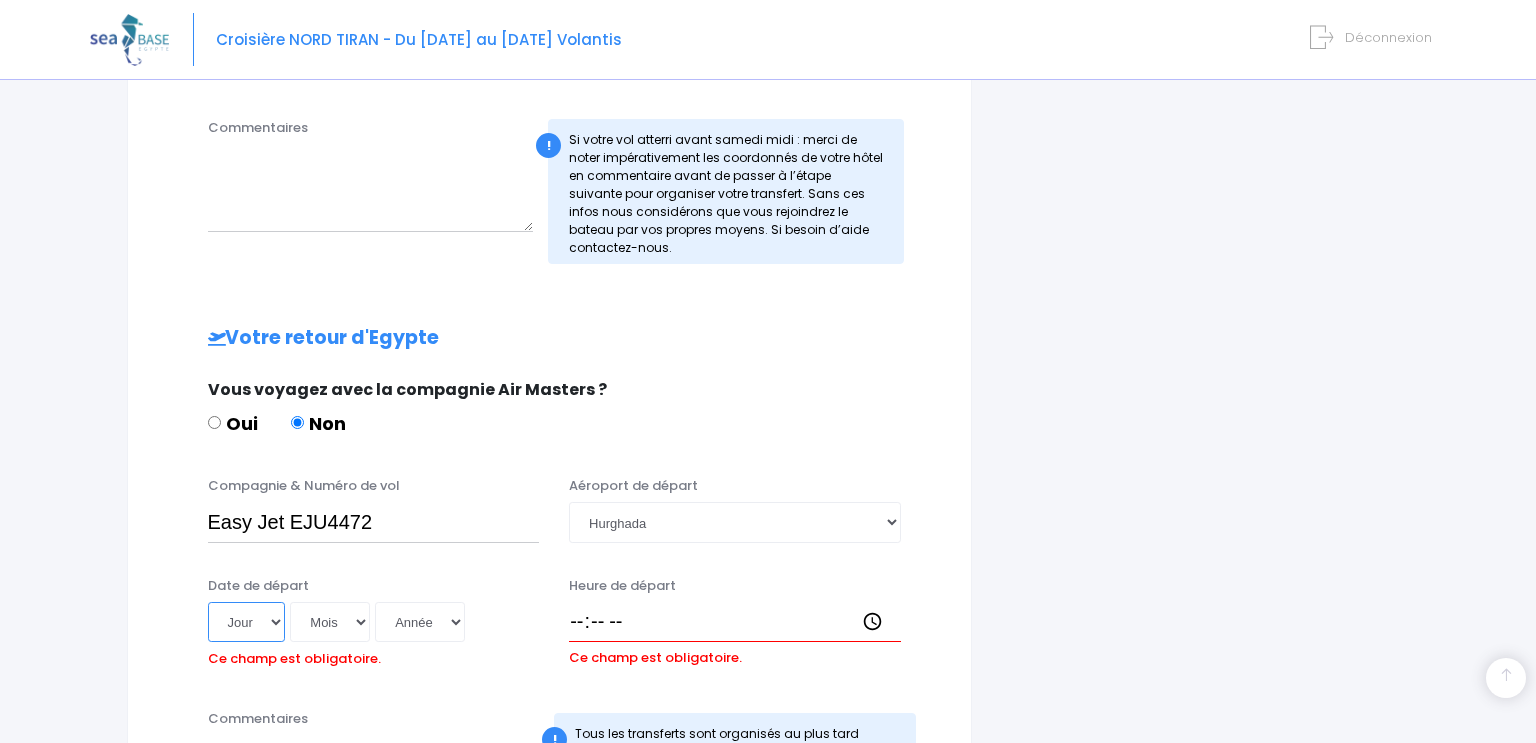 select on "11" 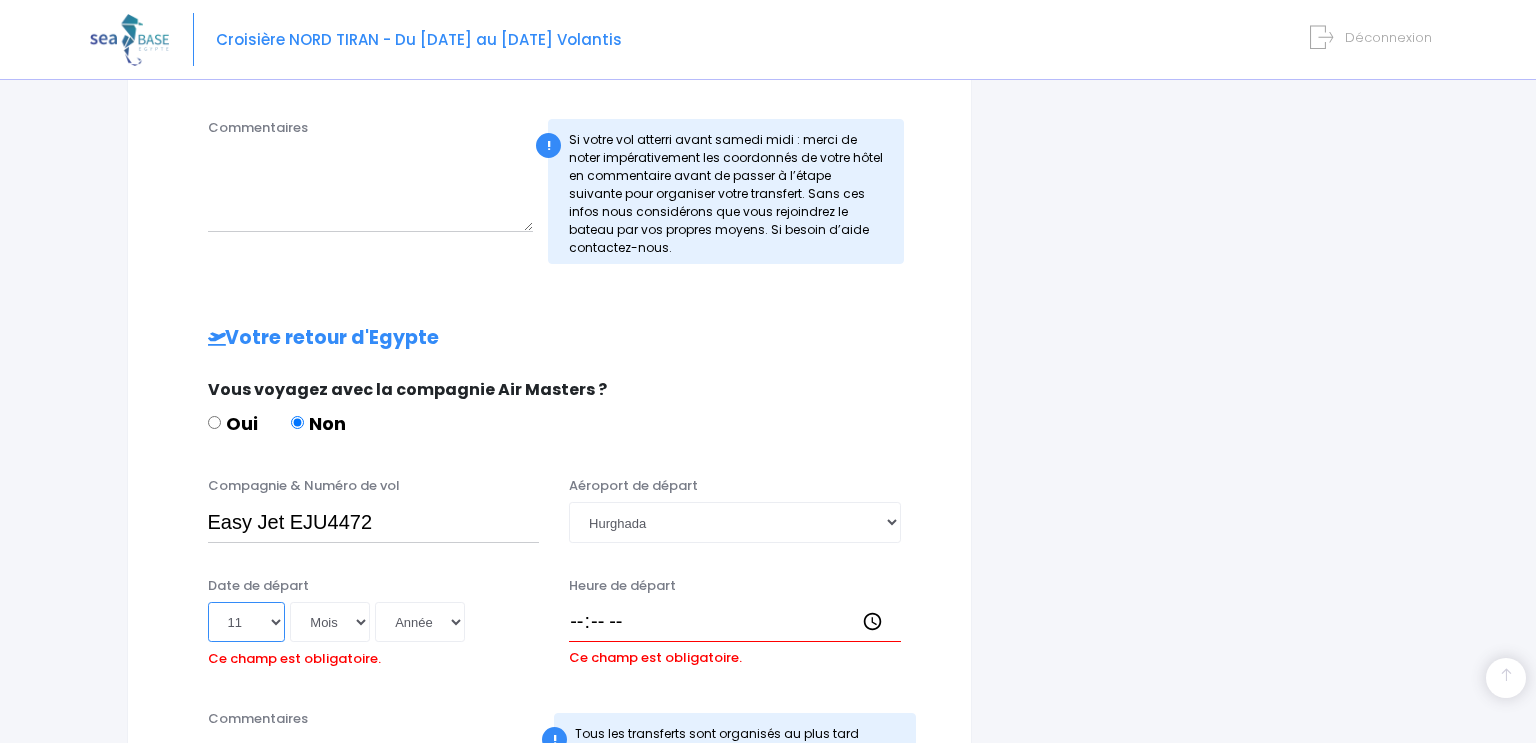 click on "Jour 01 02 03 04 05 06 07 08 09 10 11 12 13 14 15 16 17 18 19 20 21 22 23 24 25 26 27 28 29 30 31" at bounding box center (247, 622) 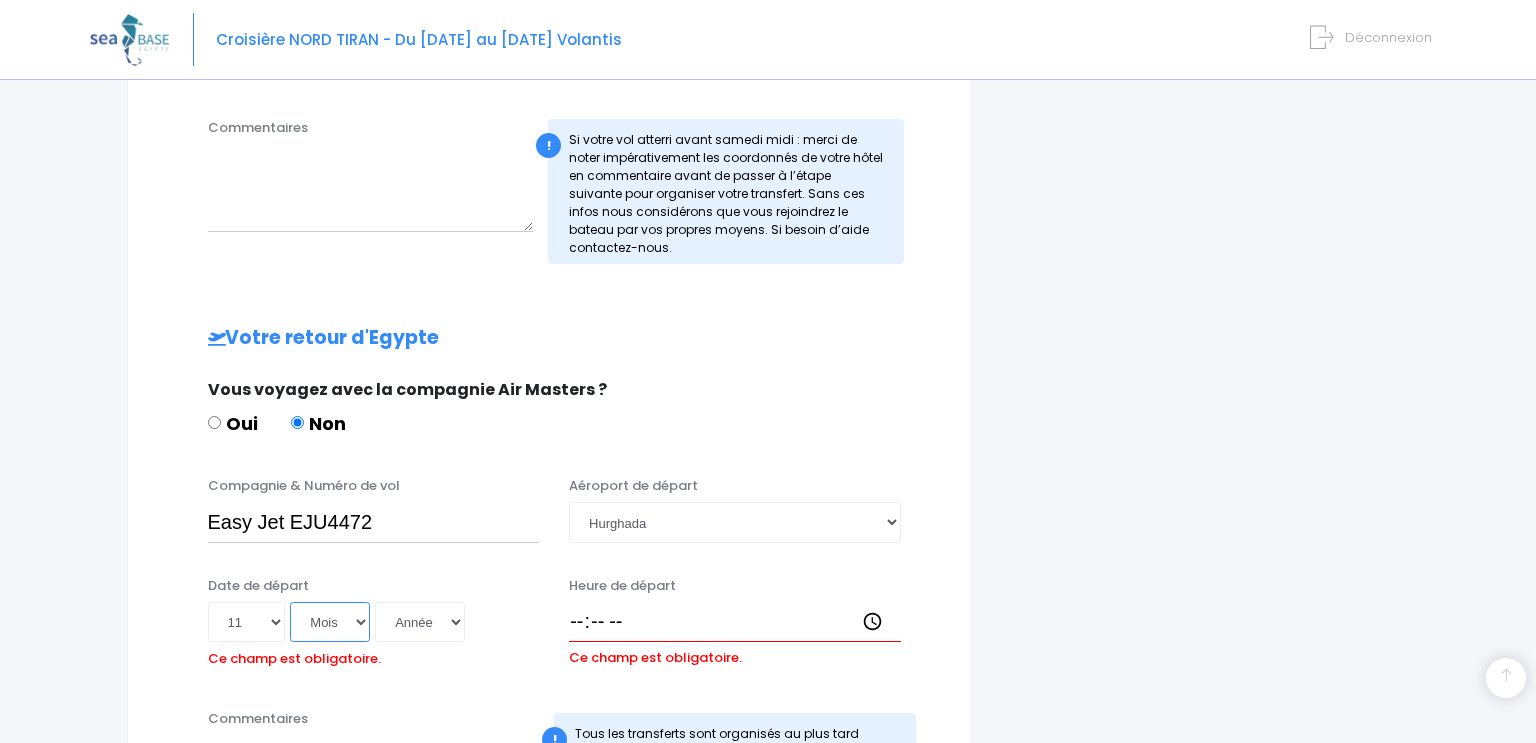 click on "Mois 01 02 03 04 05 06 07 08 09 10 11 12" at bounding box center (330, 622) 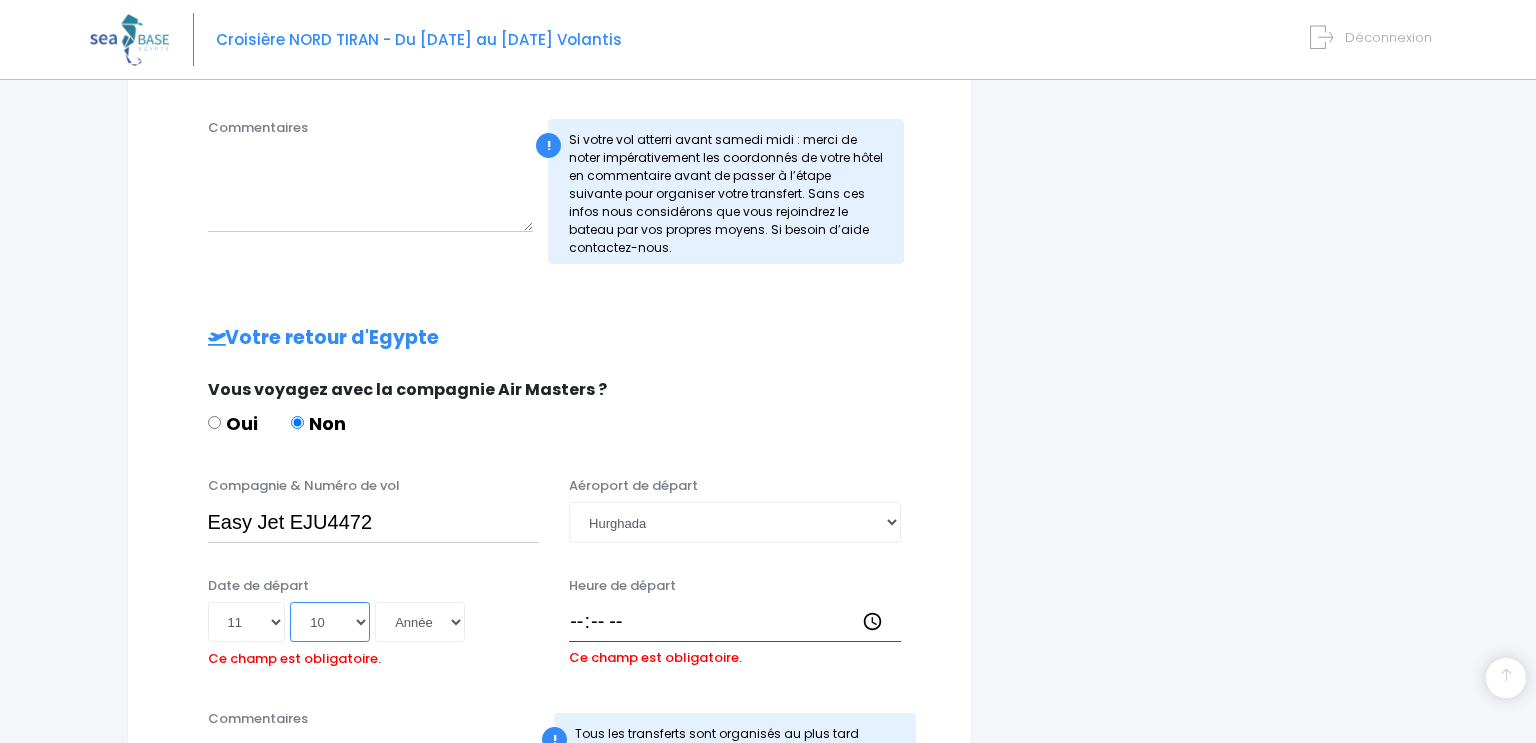 click on "Mois 01 02 03 04 05 06 07 08 09 10 11 12" at bounding box center [330, 622] 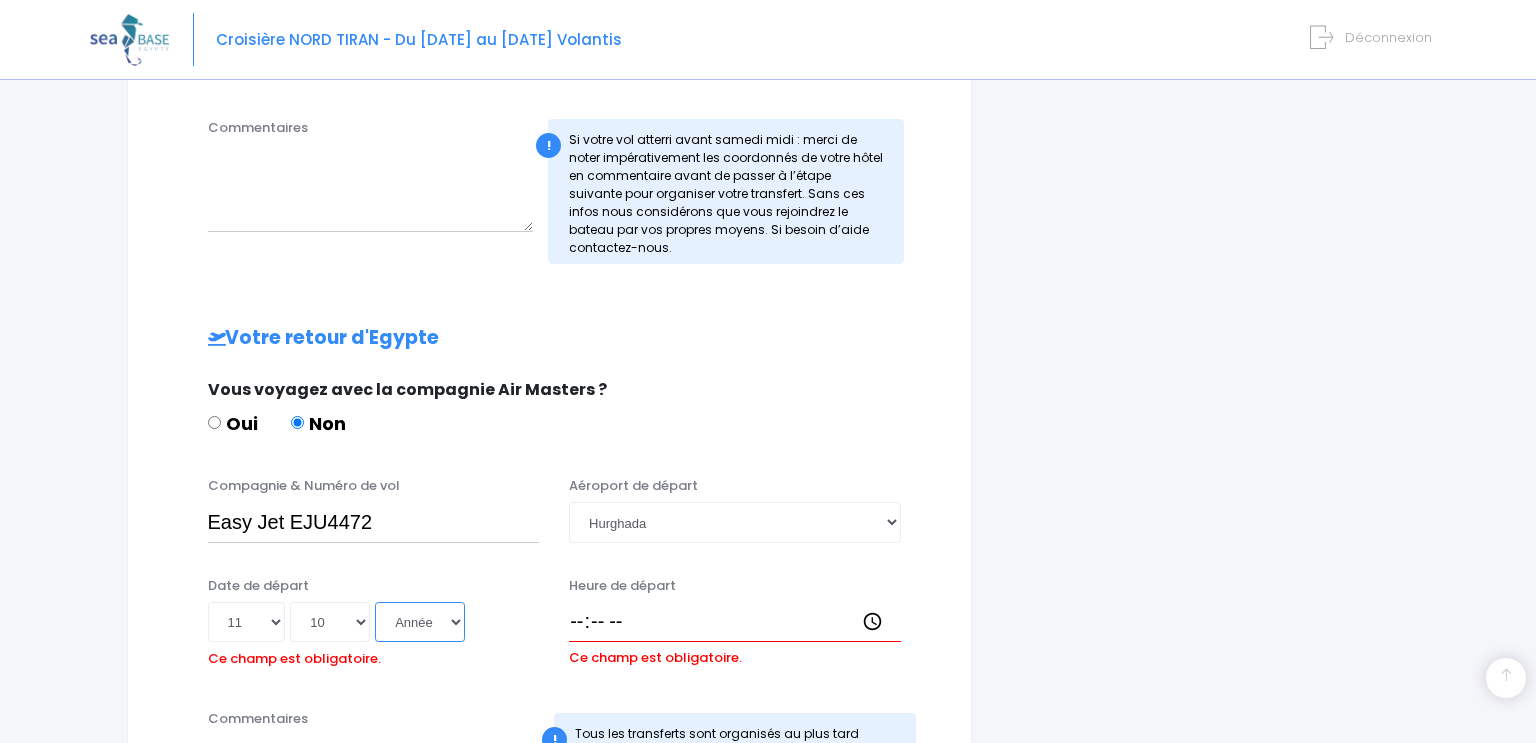 click on "Année 2045 2044 2043 2042 2041 2040 2039 2038 2037 2036 2035 2034 2033 2032 2031 2030 2029 2028 2027 2026 2025 2024 2023 2022 2021 2020 2019 2018 2017 2016 2015 2014 2013 2012 2011 2010 2009 2008 2007 2006 2005 2004 2003 2002 2001 2000 1999 1998 1997 1996 1995 1994 1993 1992 1991 1990 1989 1988 1987 1986 1985 1984 1983 1982 1981 1980 1979 1978 1977 1976 1975 1974 1973 1972 1971 1970 1969 1968 1967 1966 1965 1964 1963 1962 1961 1960 1959 1958 1957 1956 1955 1954 1953 1952 1951 1950 1949 1948 1947 1946 1945 1944 1943 1942 1941 1940 1939 1938 1937 1936 1935 1934 1933 1932 1931 1930 1929 1928 1927 1926 1925 1924 1923 1922 1921 1920 1919 1918 1917 1916 1915 1914 1913 1912 1911 1910 1909 1908 1907 1906 1905 1904 1903 1902 1901 1900" at bounding box center (420, 622) 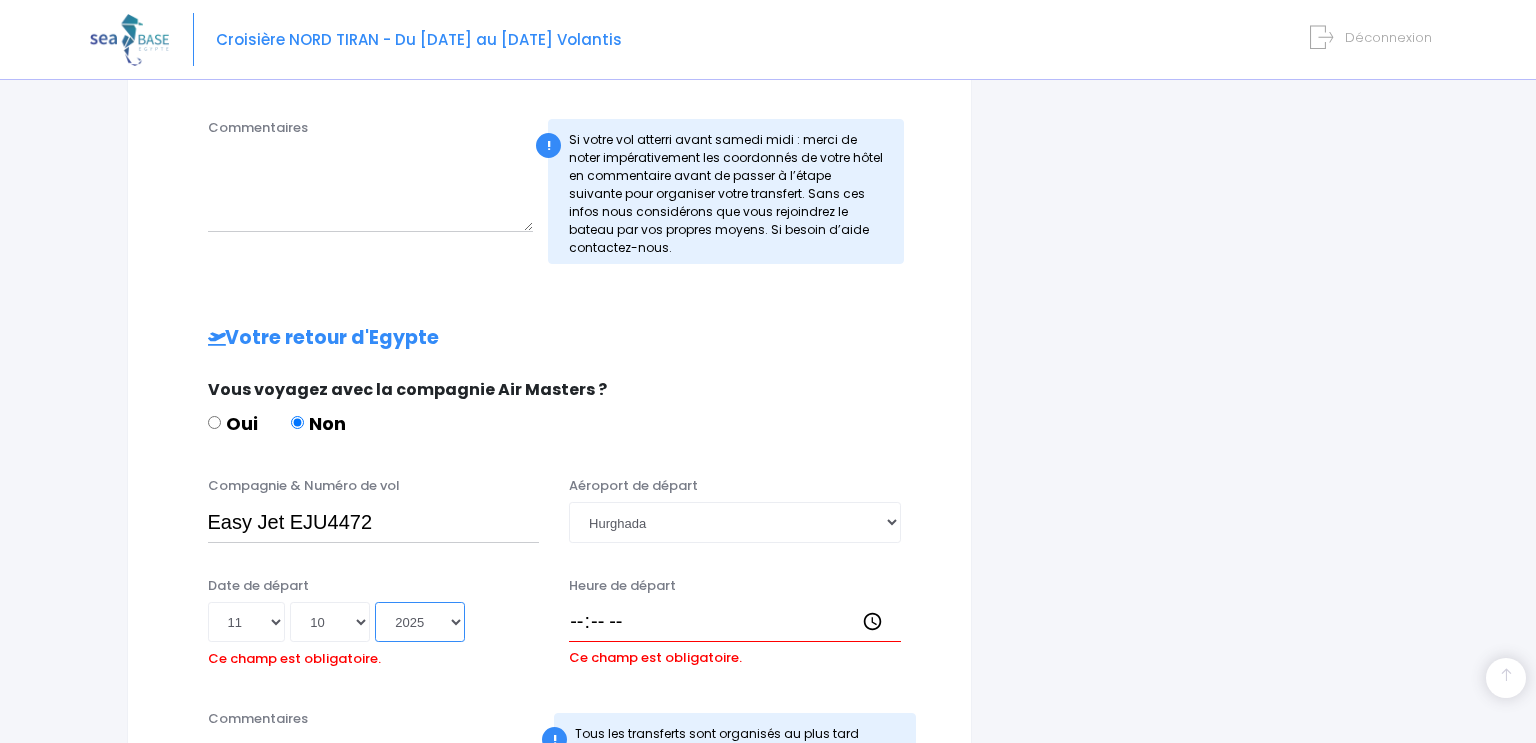 click on "Année 2045 2044 2043 2042 2041 2040 2039 2038 2037 2036 2035 2034 2033 2032 2031 2030 2029 2028 2027 2026 2025 2024 2023 2022 2021 2020 2019 2018 2017 2016 2015 2014 2013 2012 2011 2010 2009 2008 2007 2006 2005 2004 2003 2002 2001 2000 1999 1998 1997 1996 1995 1994 1993 1992 1991 1990 1989 1988 1987 1986 1985 1984 1983 1982 1981 1980 1979 1978 1977 1976 1975 1974 1973 1972 1971 1970 1969 1968 1967 1966 1965 1964 1963 1962 1961 1960 1959 1958 1957 1956 1955 1954 1953 1952 1951 1950 1949 1948 1947 1946 1945 1944 1943 1942 1941 1940 1939 1938 1937 1936 1935 1934 1933 1932 1931 1930 1929 1928 1927 1926 1925 1924 1923 1922 1921 1920 1919 1918 1917 1916 1915 1914 1913 1912 1911 1910 1909 1908 1907 1906 1905 1904 1903 1902 1901 1900" at bounding box center (420, 622) 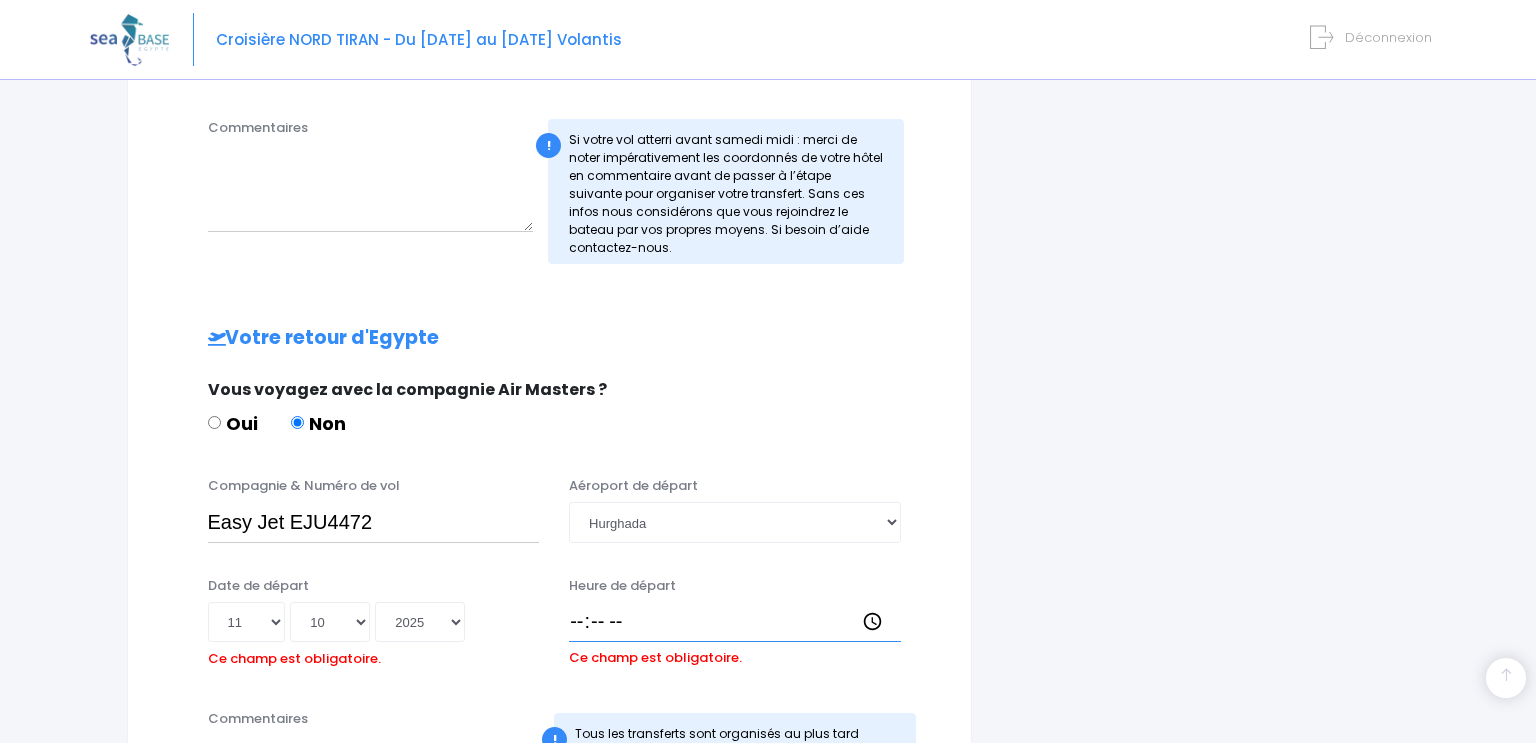 click on "Heure de départ" at bounding box center [735, 622] 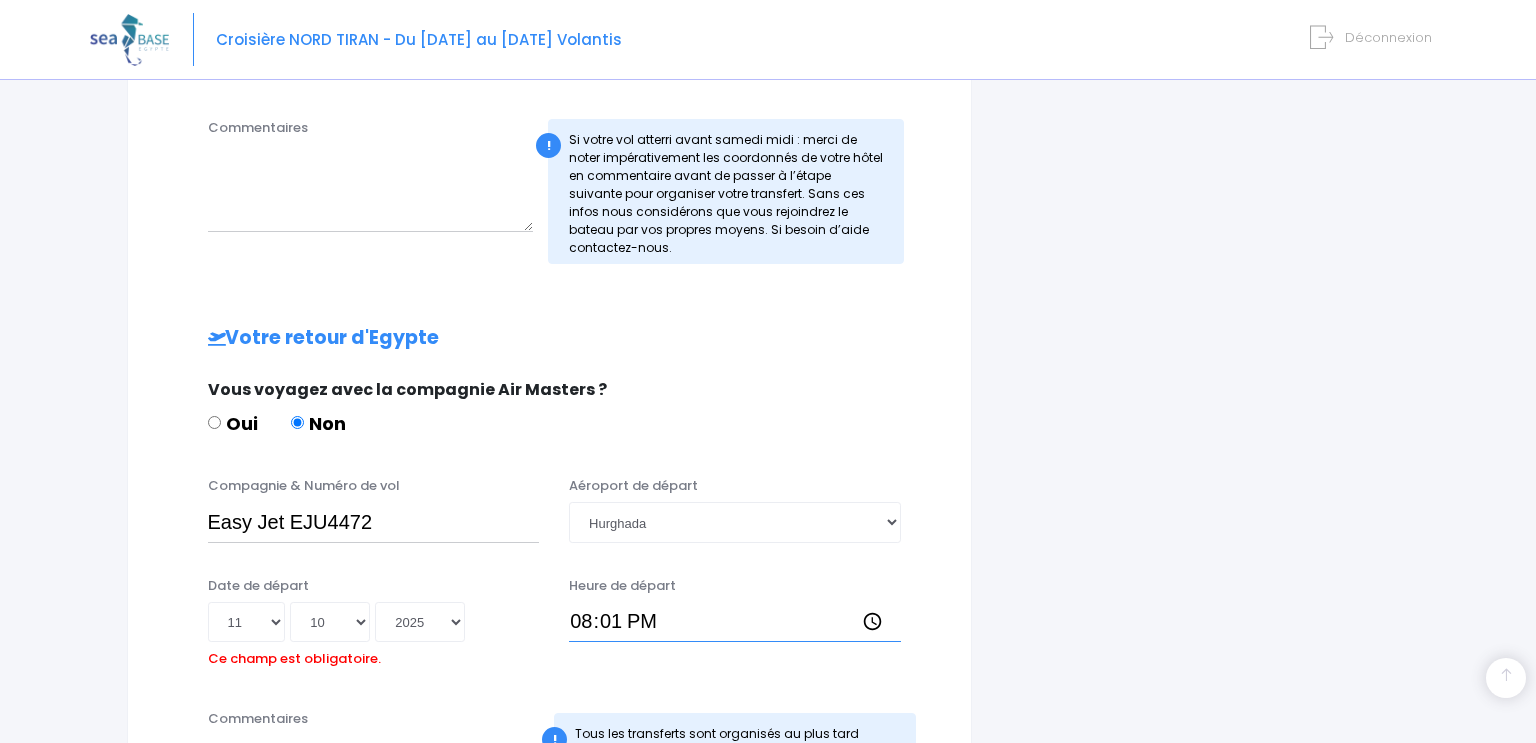 type on "20:15" 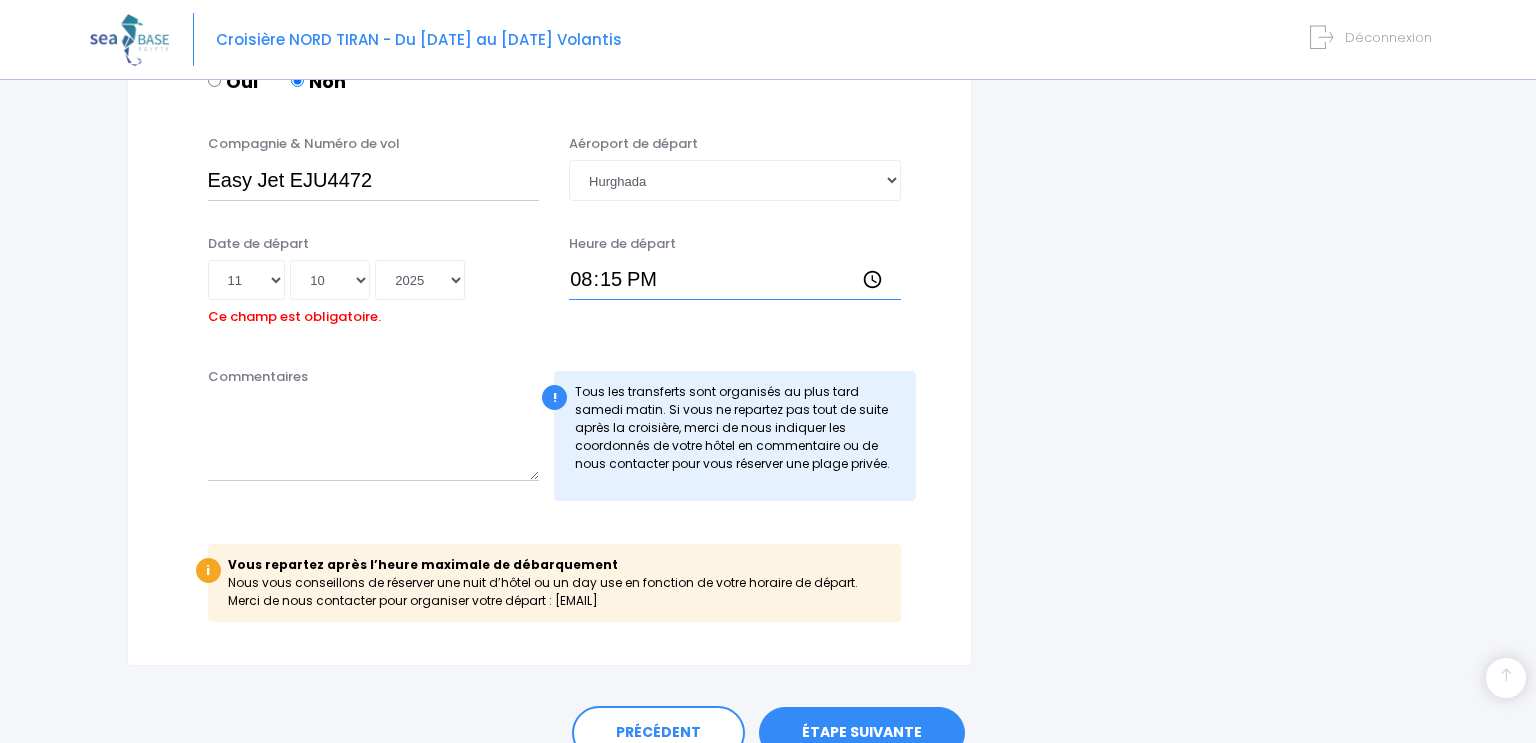 scroll, scrollTop: 1196, scrollLeft: 0, axis: vertical 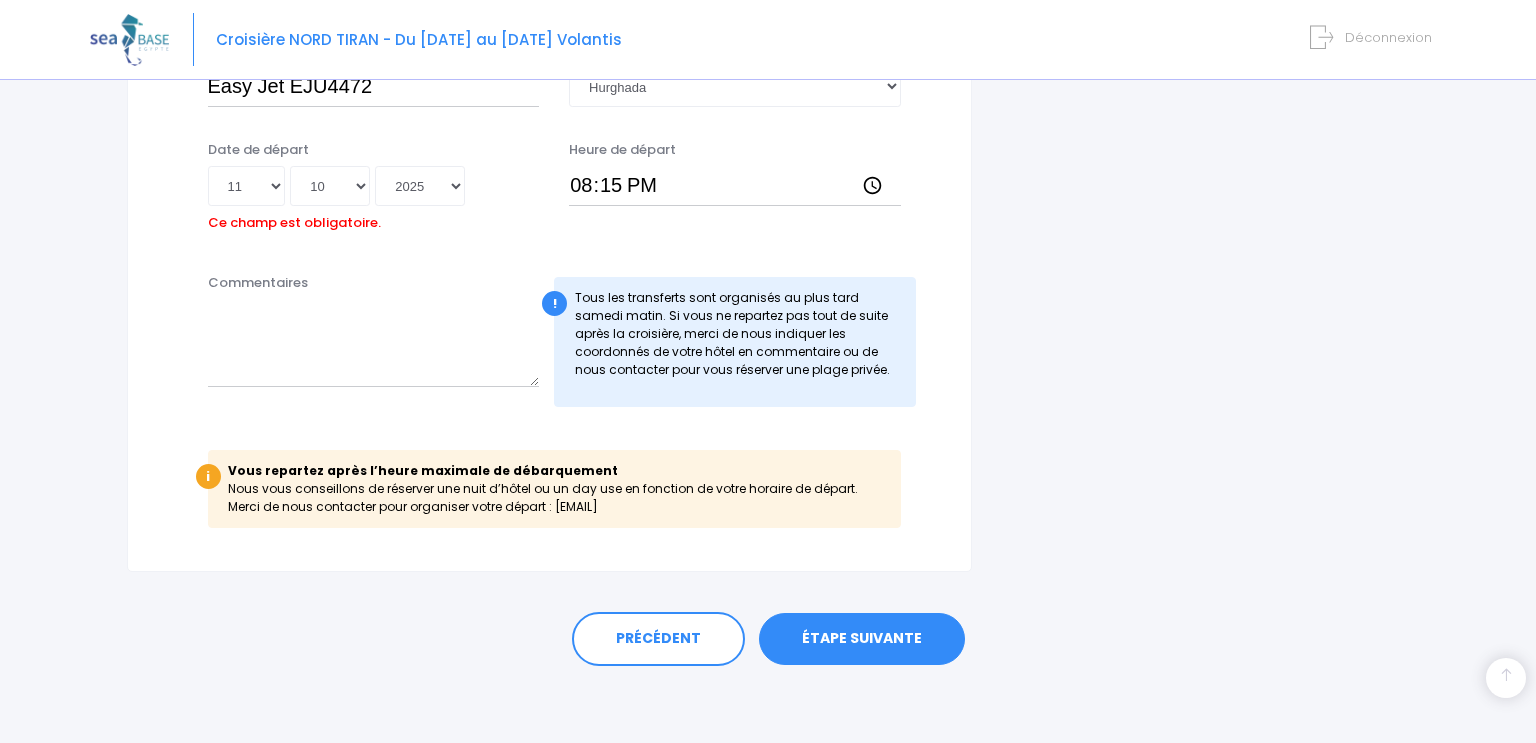 click on "ÉTAPE SUIVANTE" at bounding box center [862, 639] 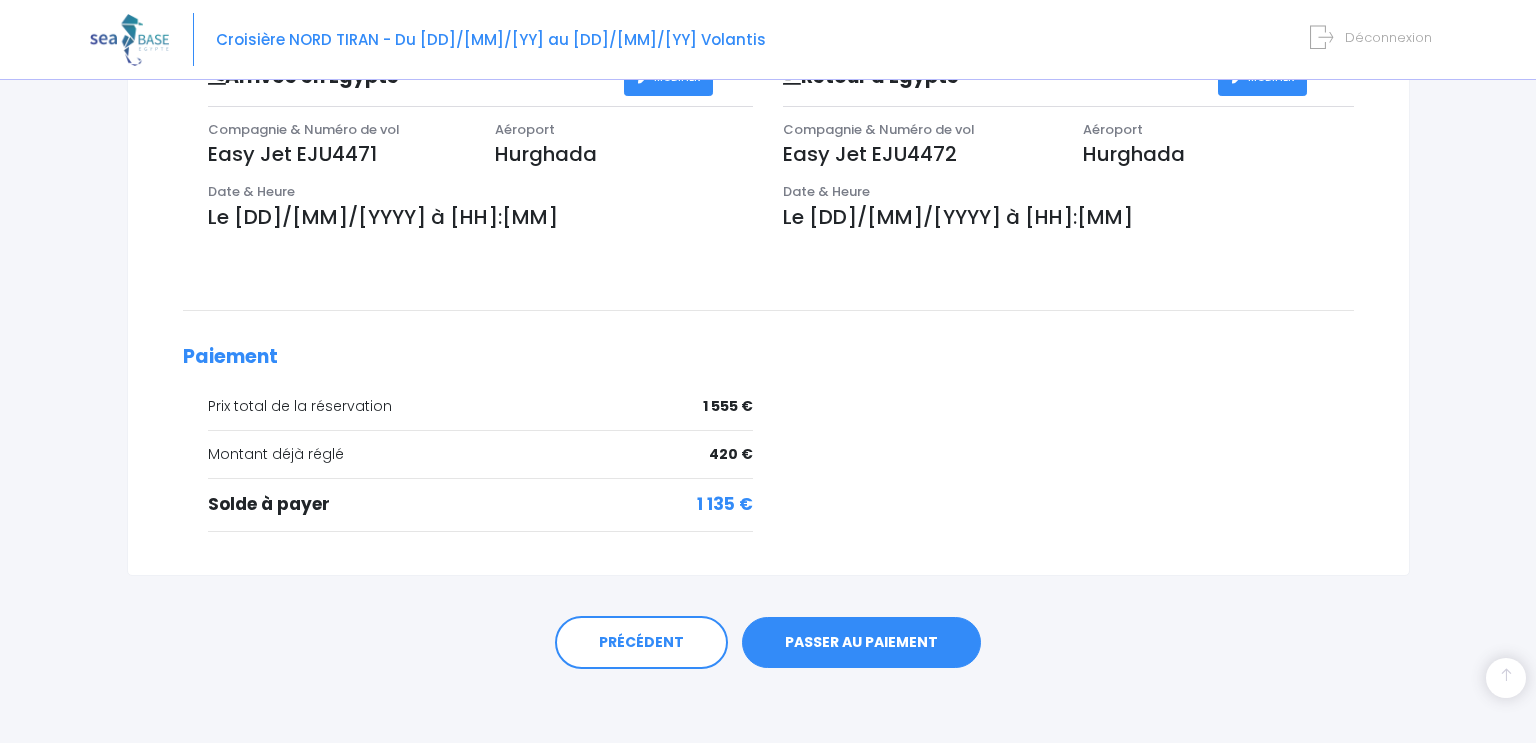 scroll, scrollTop: 660, scrollLeft: 0, axis: vertical 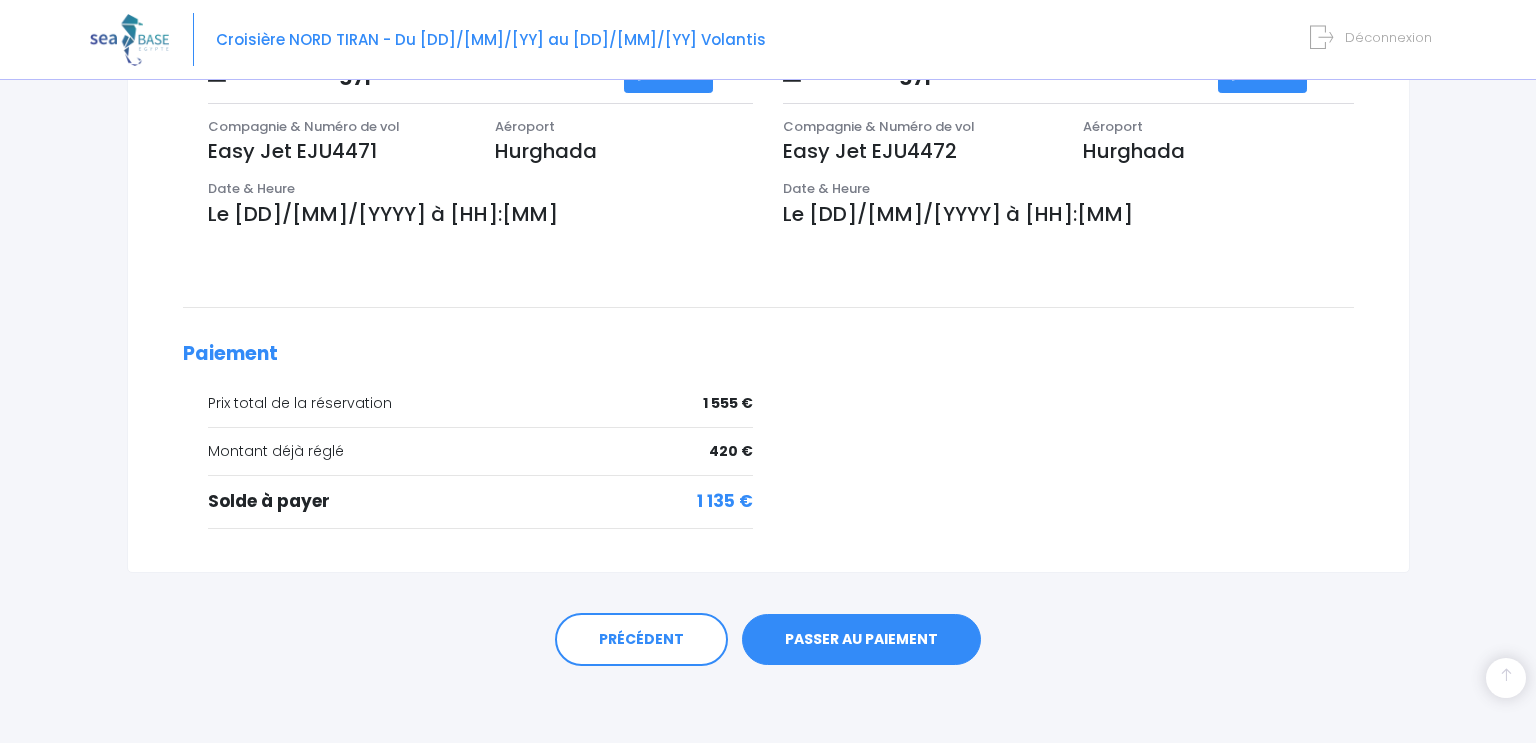 click on "PASSER AU PAIEMENT" at bounding box center (861, 640) 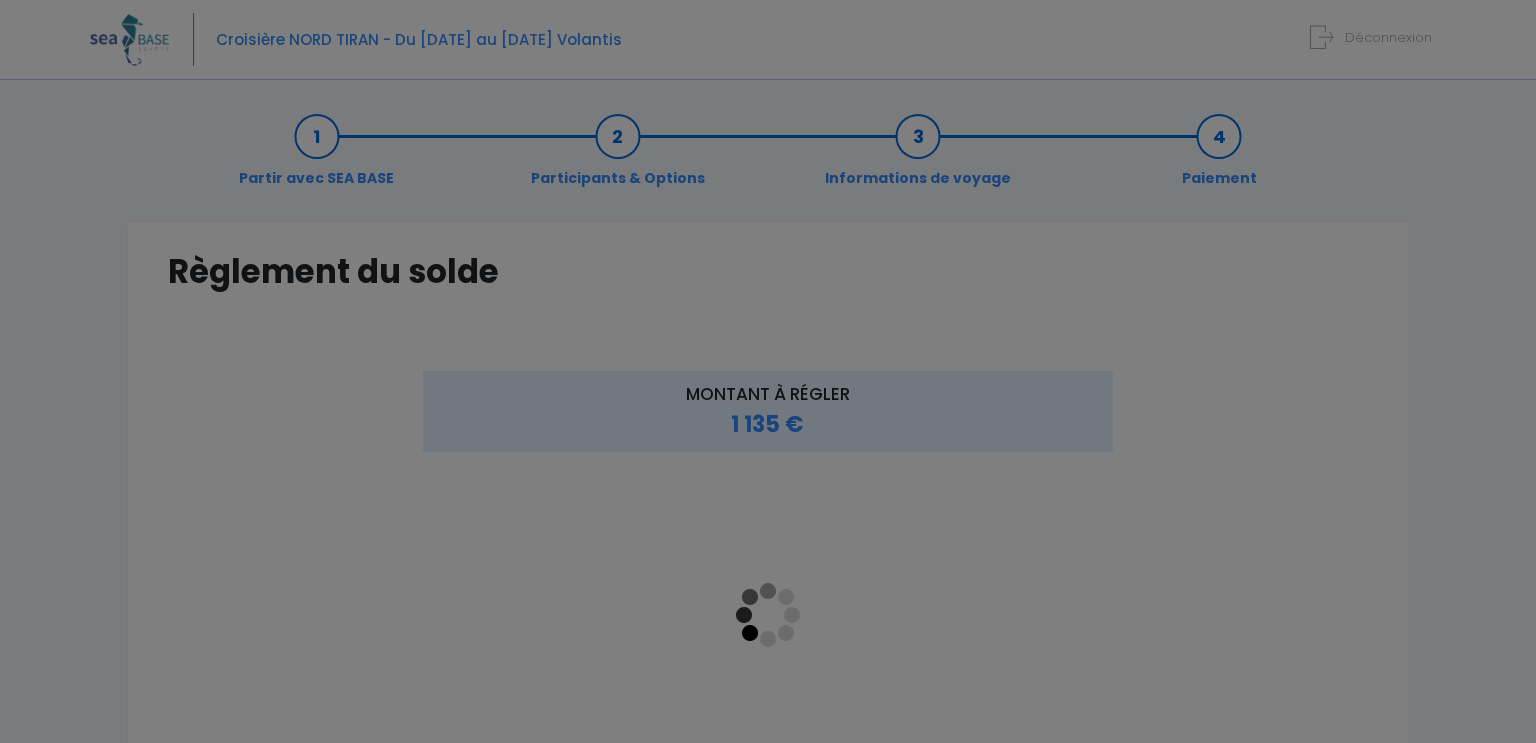 scroll, scrollTop: 0, scrollLeft: 0, axis: both 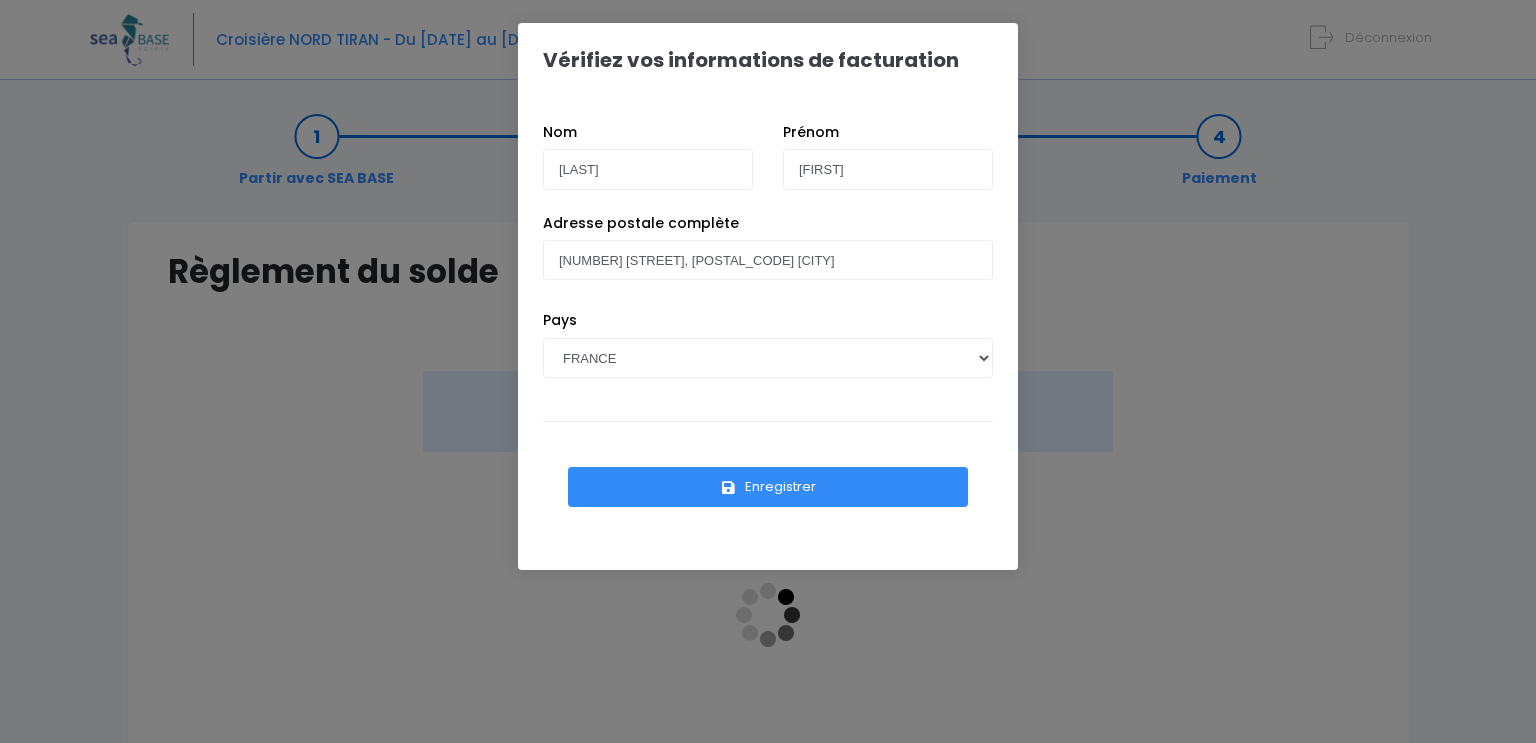 click on "Enregistrer" at bounding box center [768, 487] 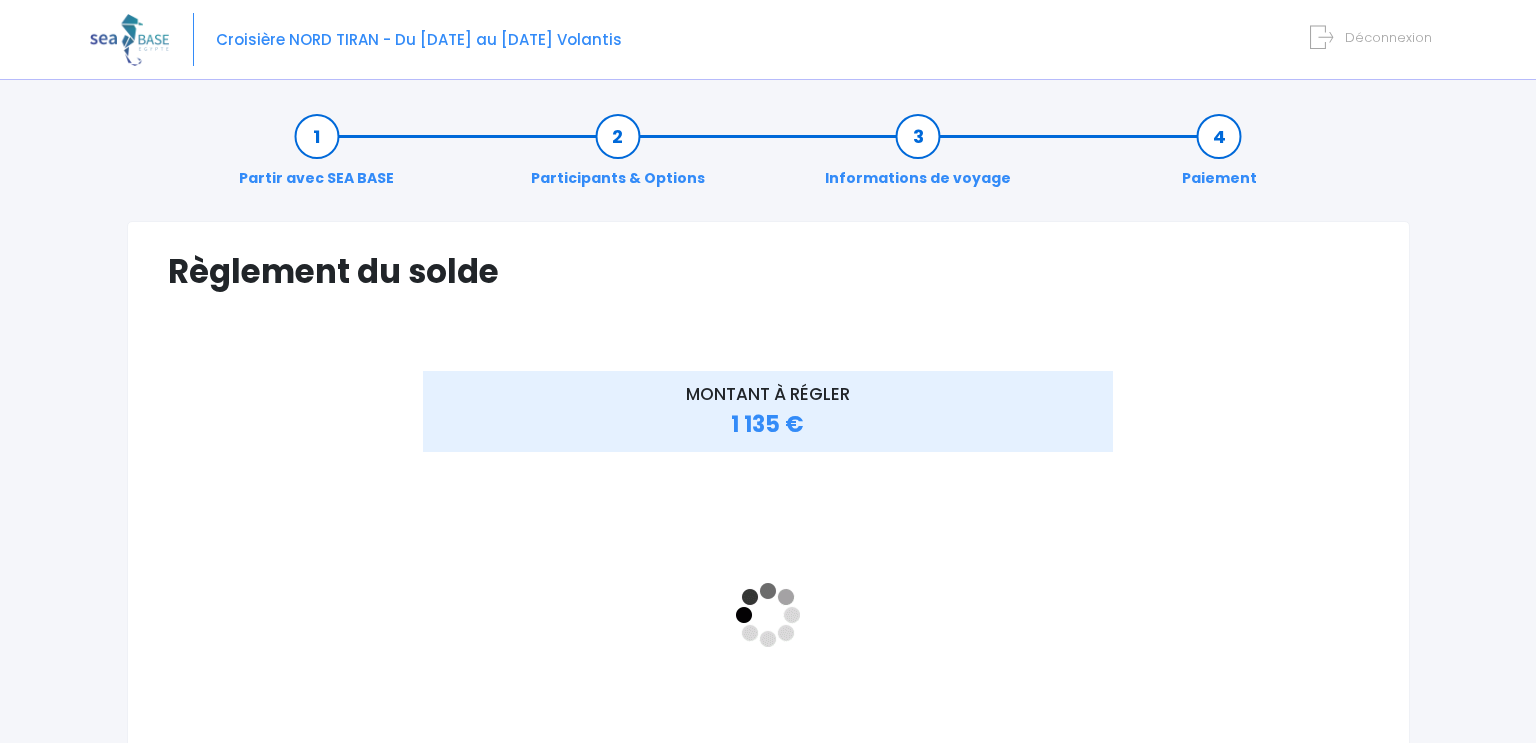 scroll, scrollTop: 0, scrollLeft: 0, axis: both 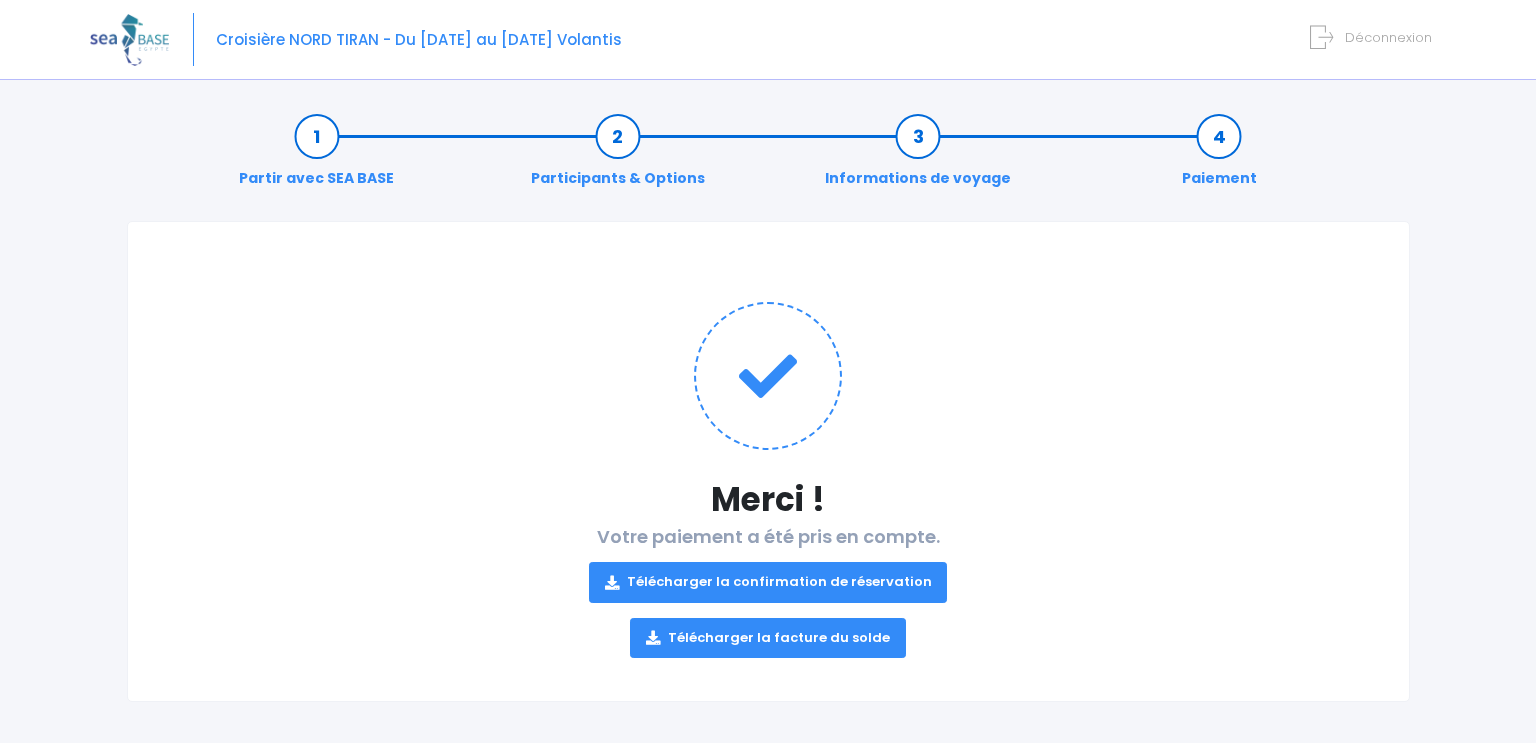 click on "Télécharger la confirmation de réservation" at bounding box center [768, 582] 